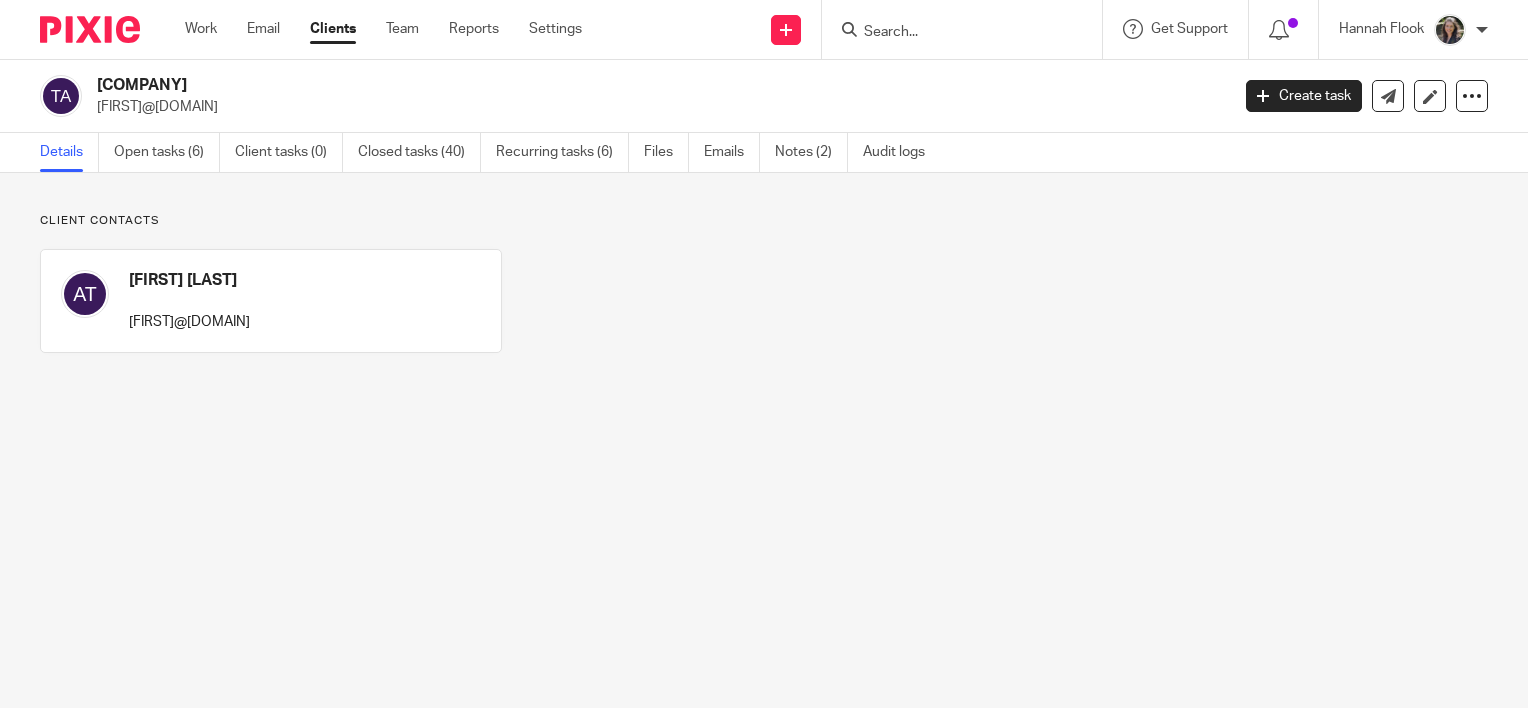 scroll, scrollTop: 0, scrollLeft: 0, axis: both 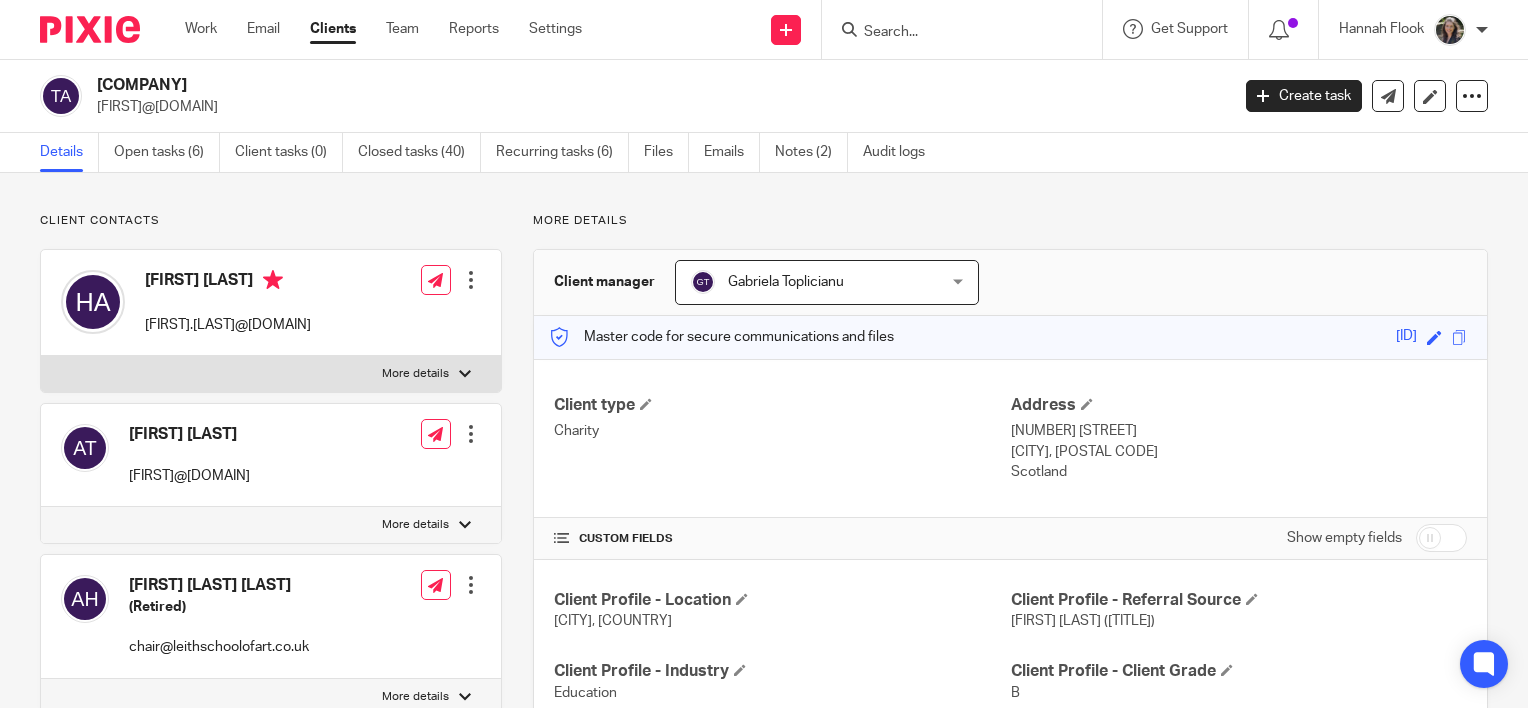 click at bounding box center (962, 29) 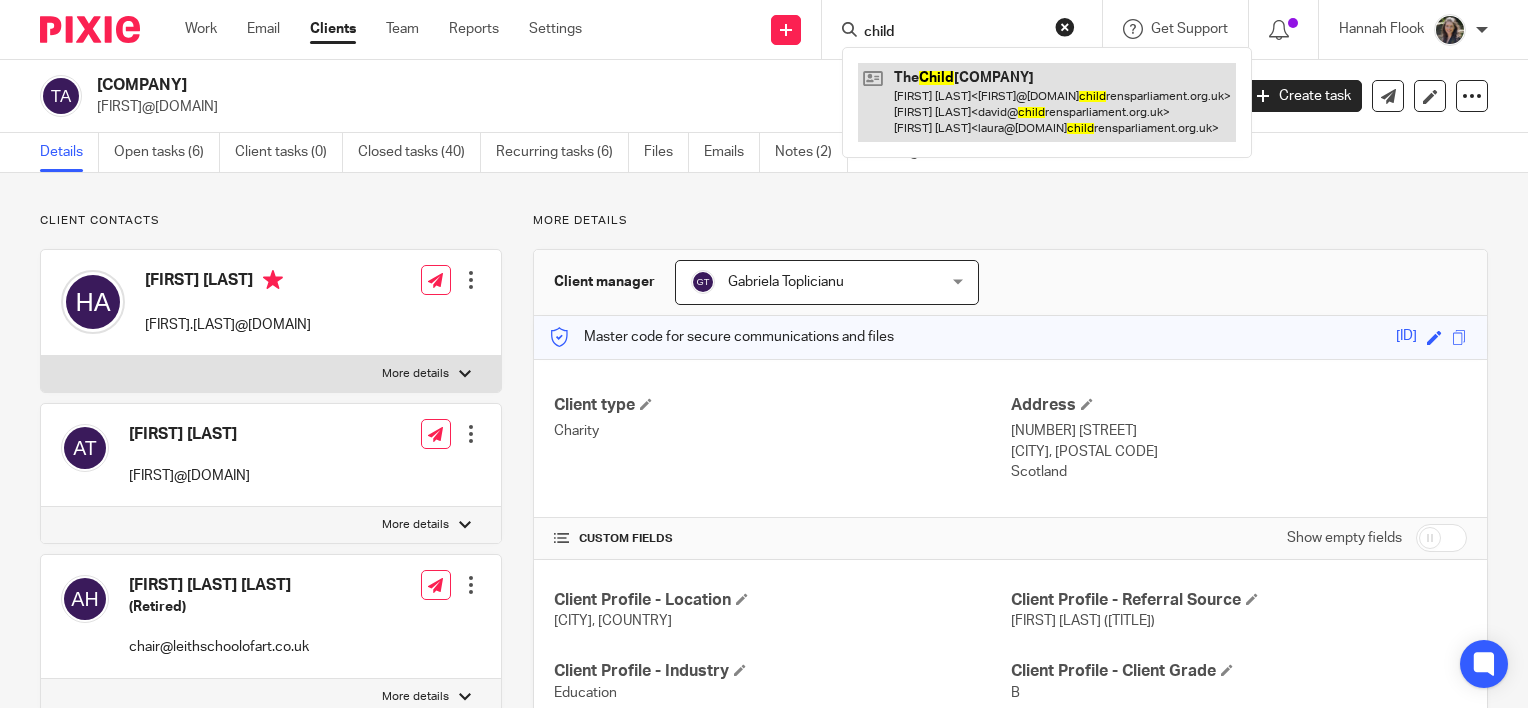 type on "child" 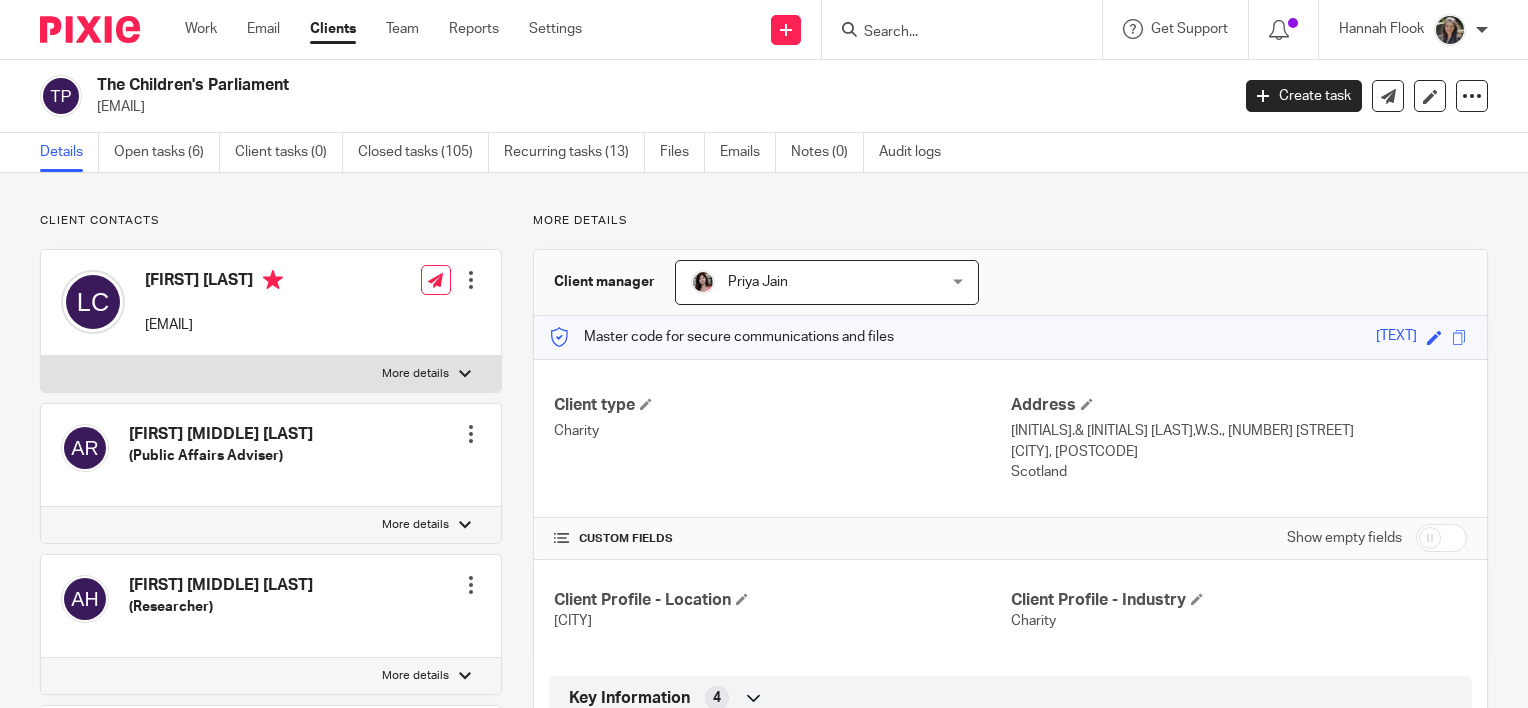 scroll, scrollTop: 0, scrollLeft: 0, axis: both 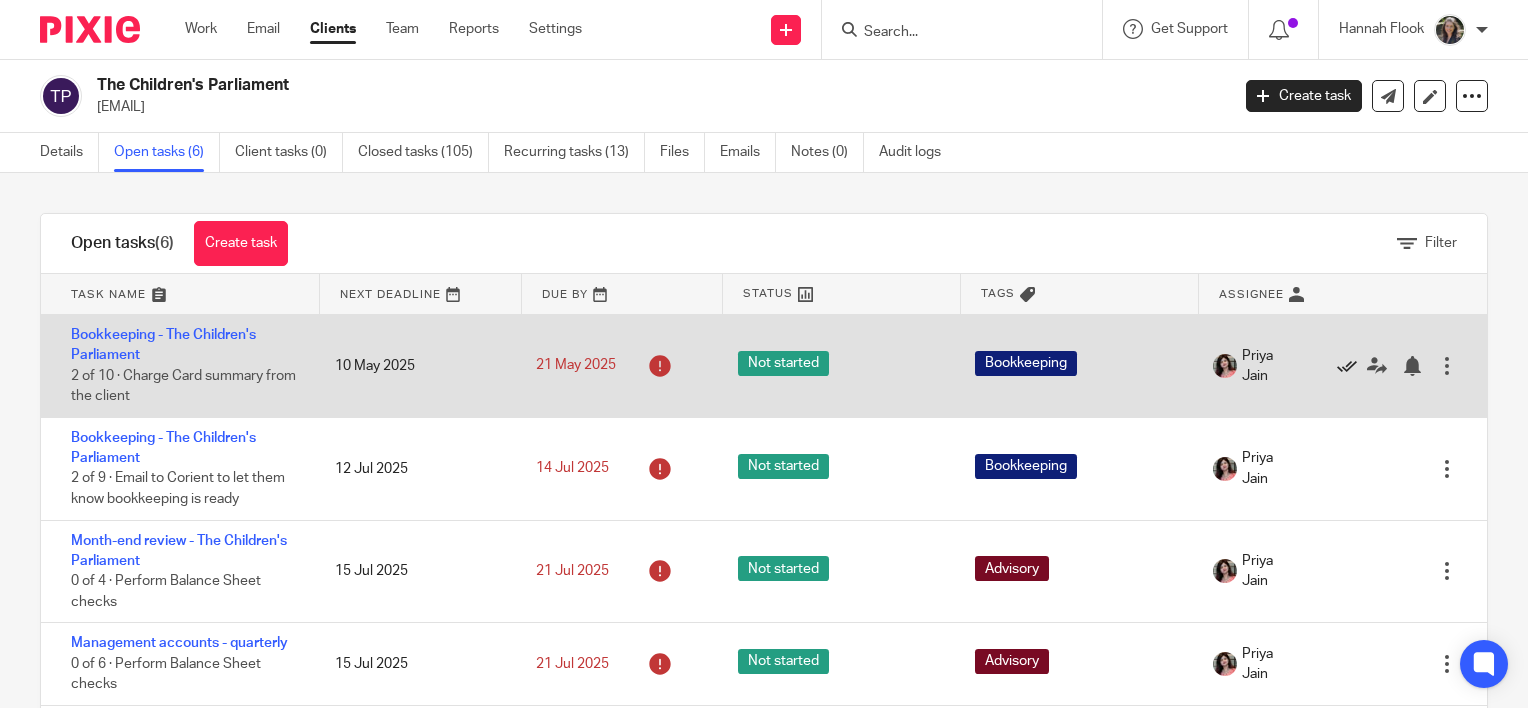 click at bounding box center [1347, 366] 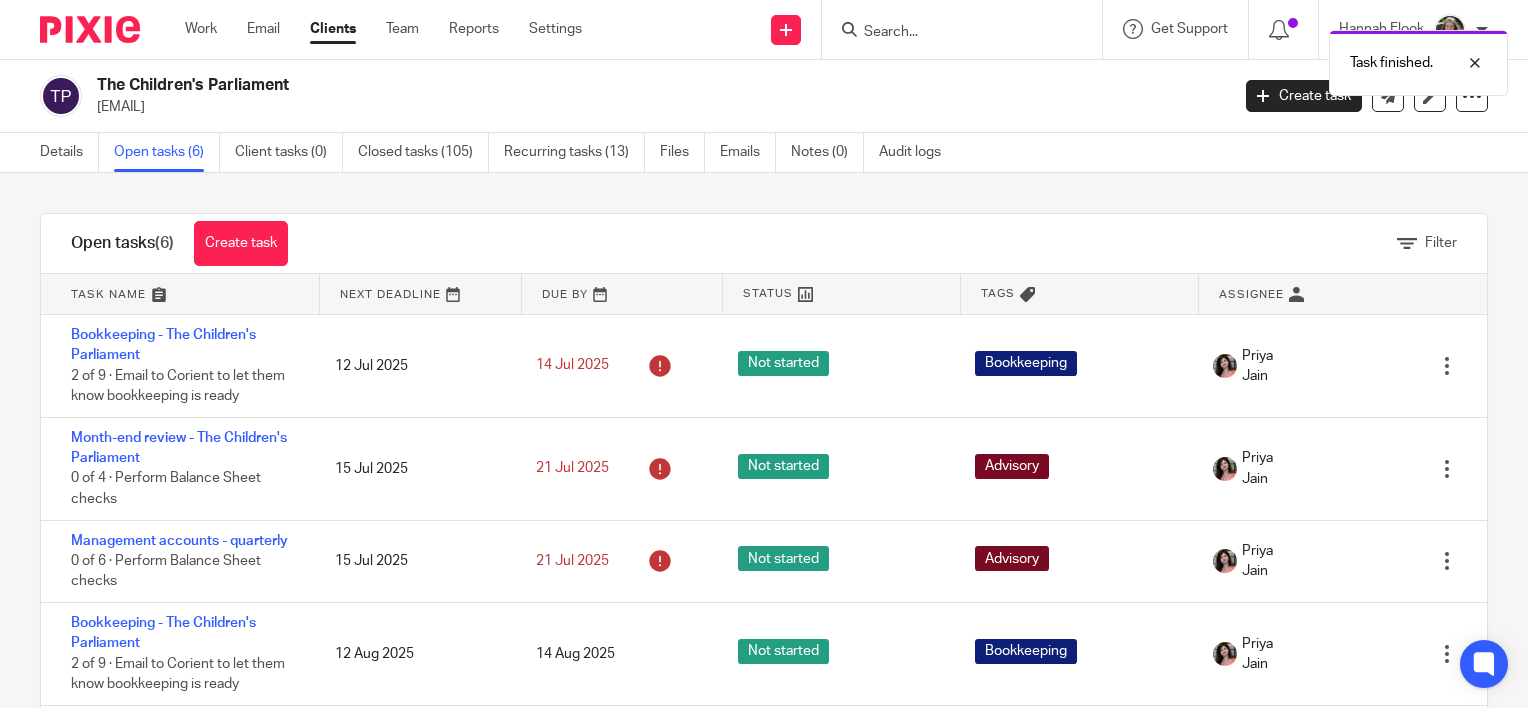 click at bounding box center (1347, 366) 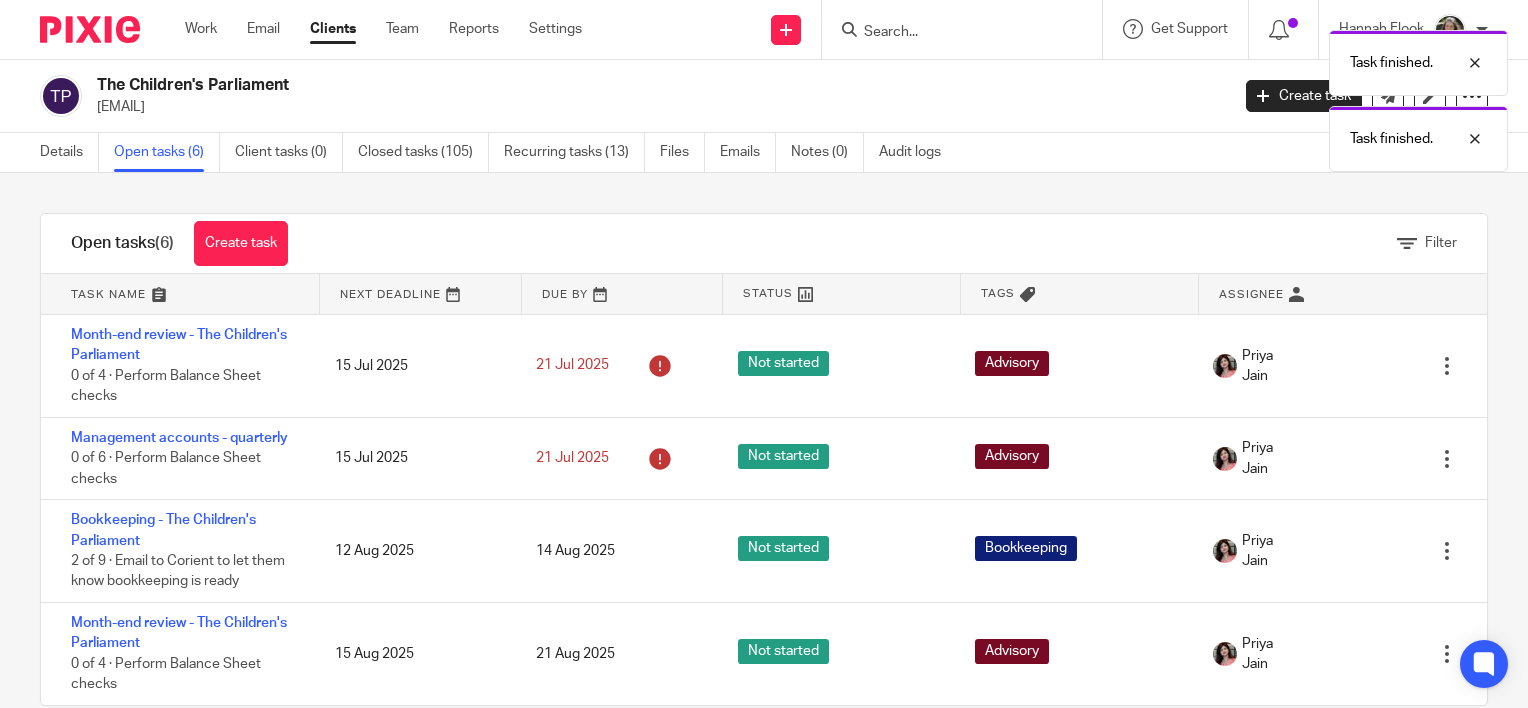 click at bounding box center (1347, 366) 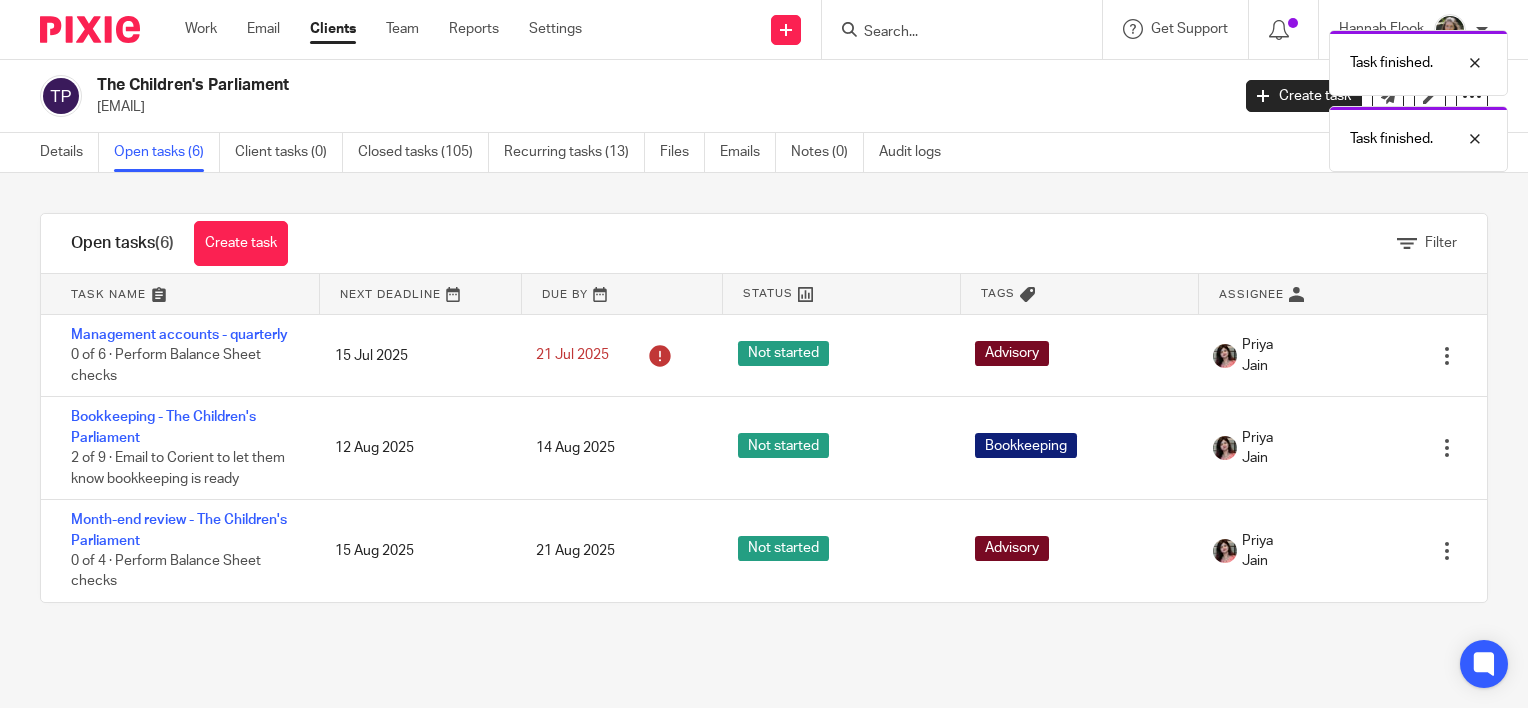 click at bounding box center (1347, 356) 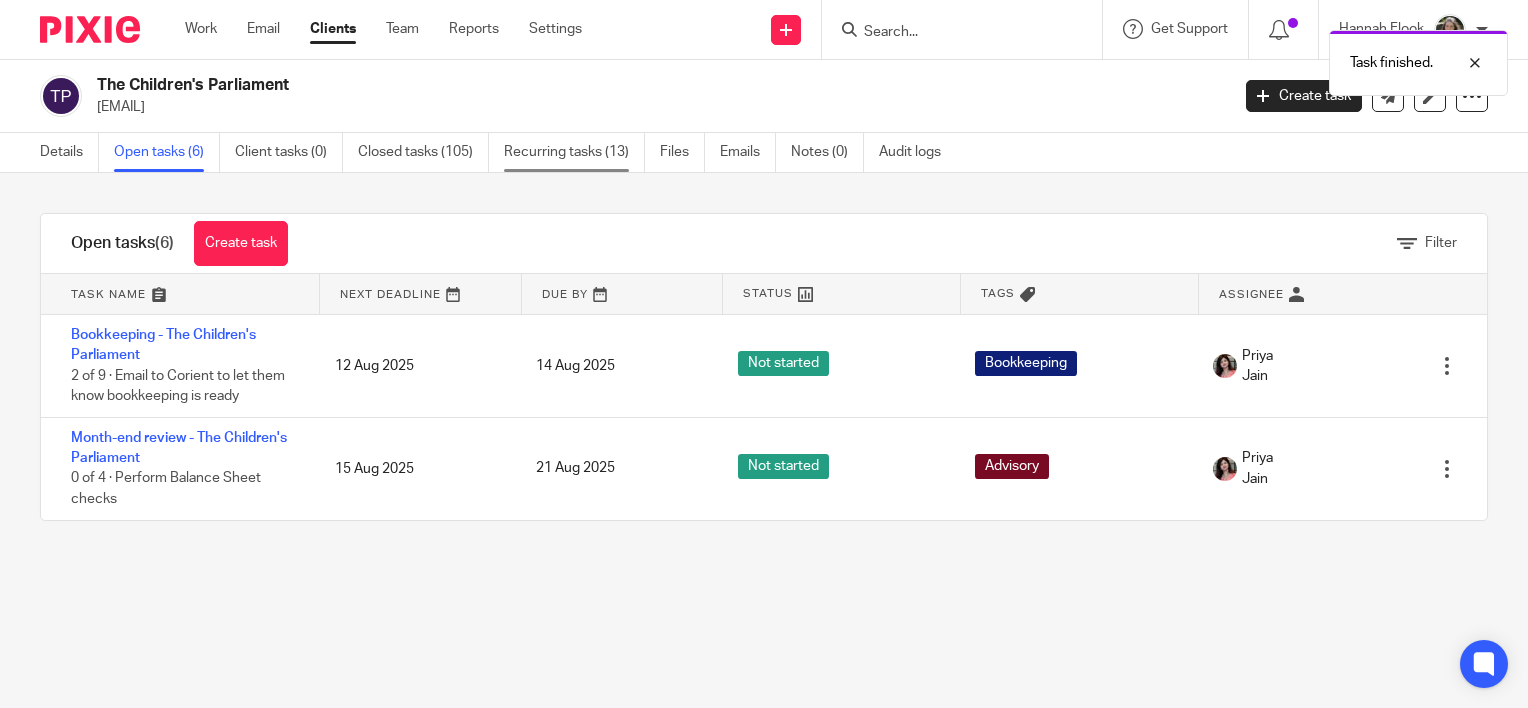 click on "Recurring tasks (13)" at bounding box center [574, 152] 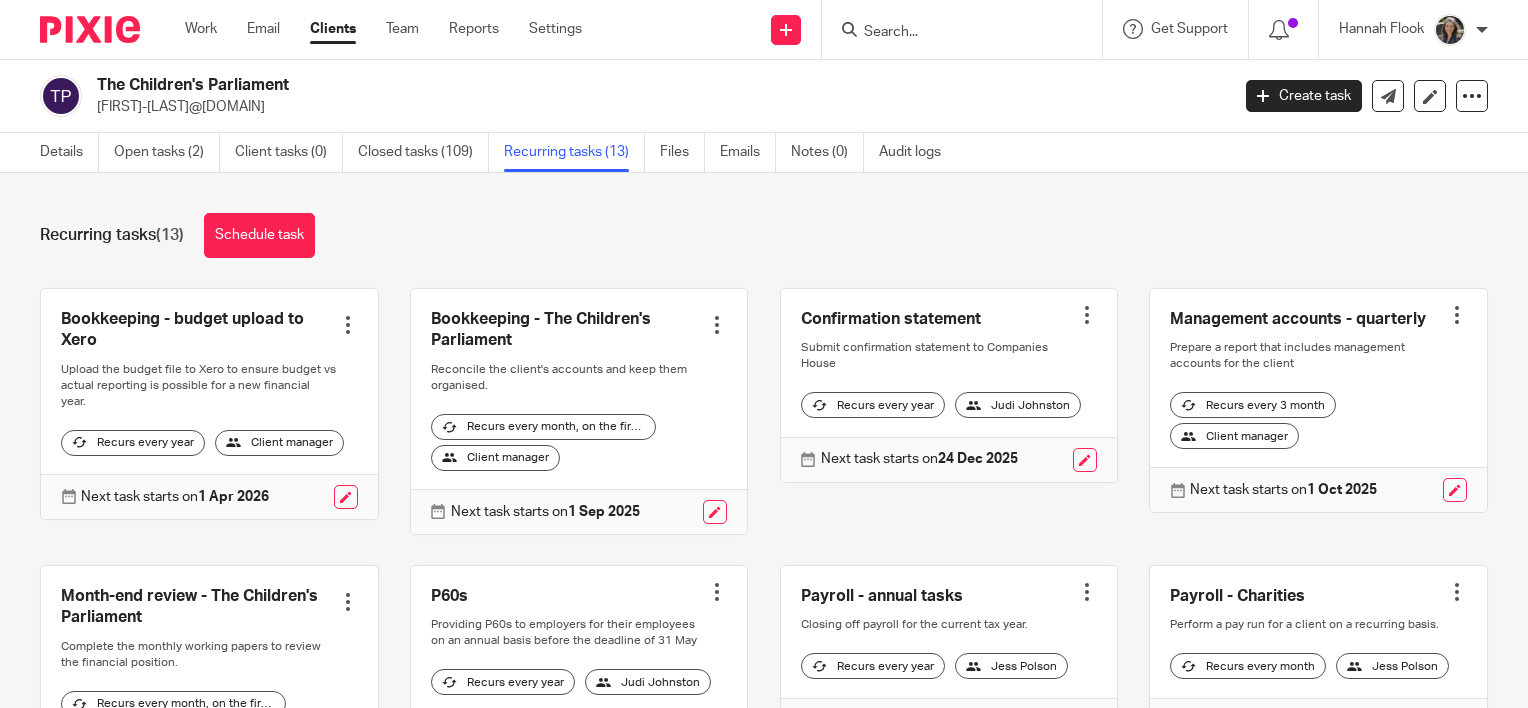 scroll, scrollTop: 0, scrollLeft: 0, axis: both 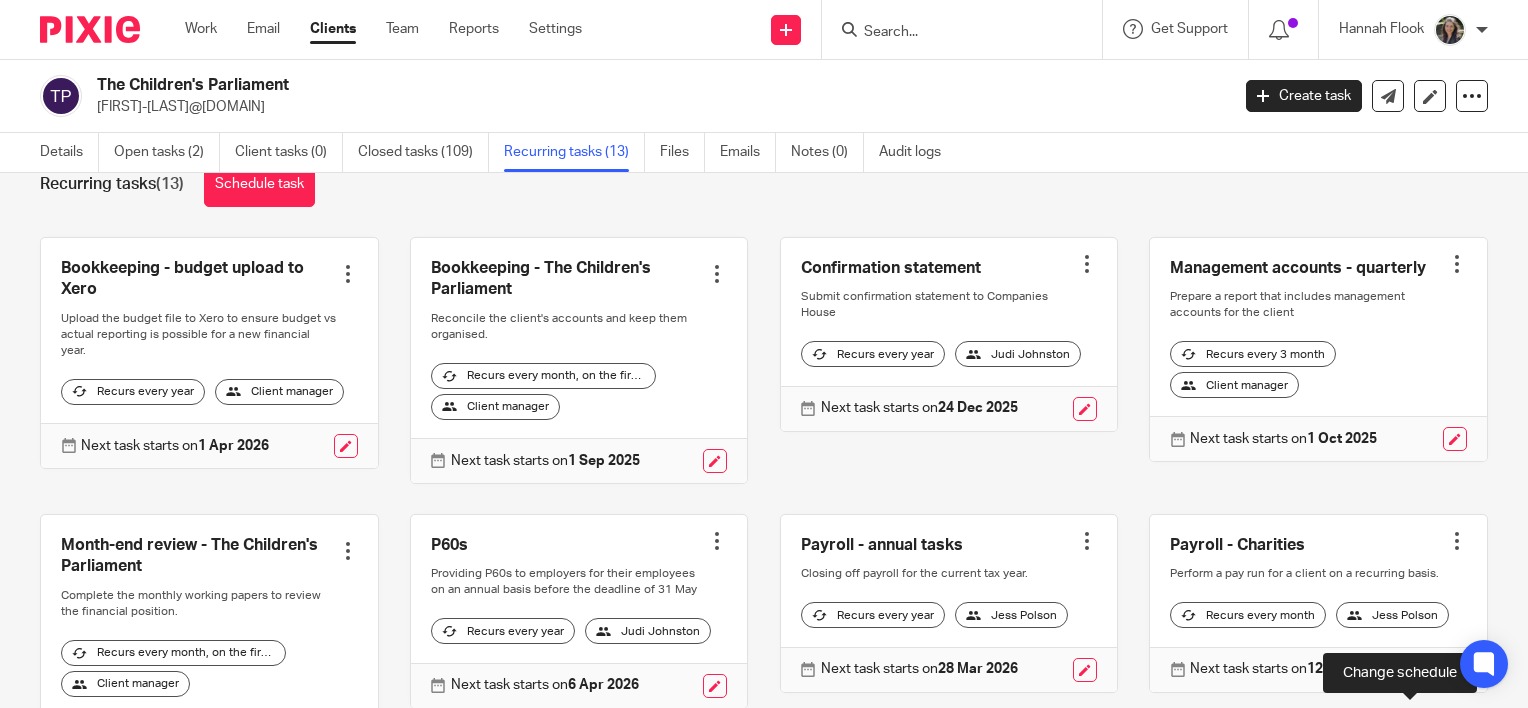 click at bounding box center [1455, 670] 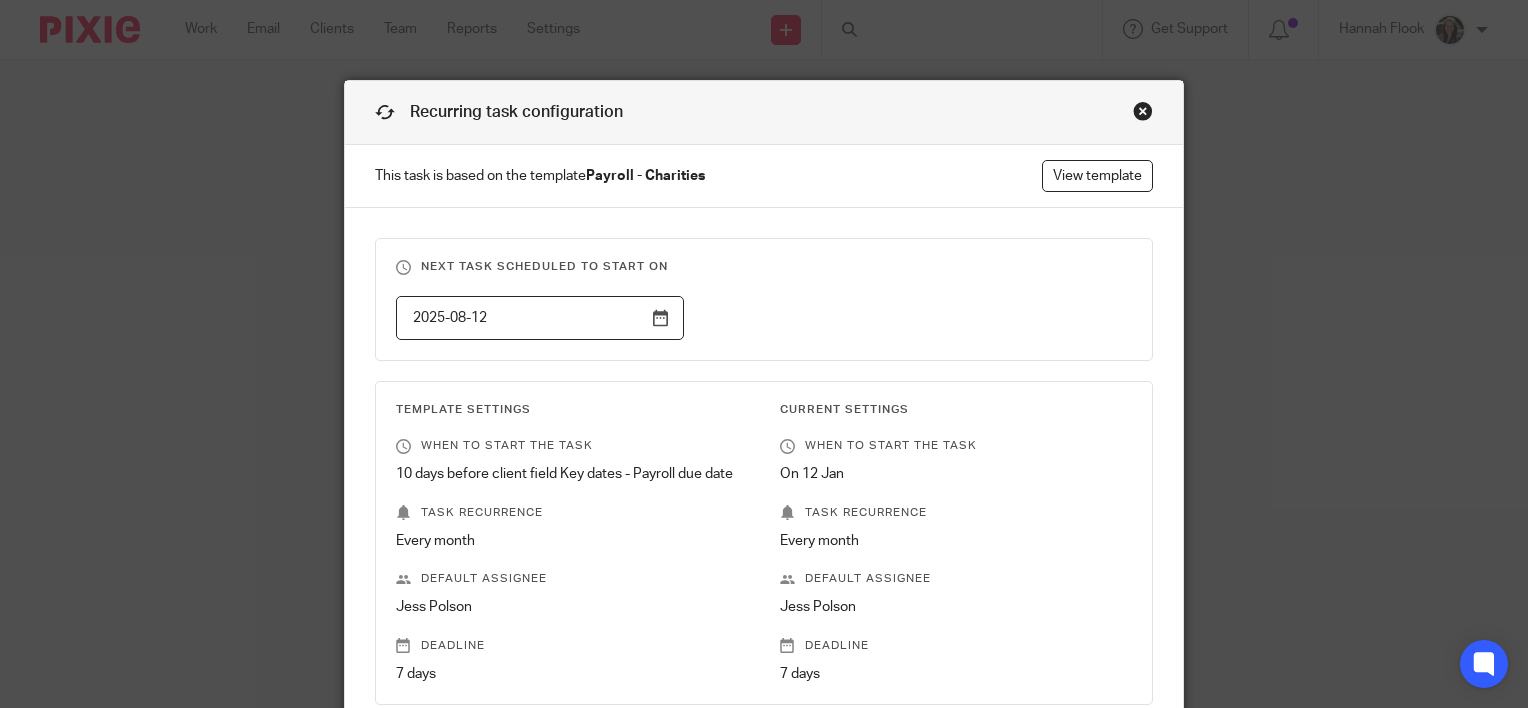 scroll, scrollTop: 0, scrollLeft: 0, axis: both 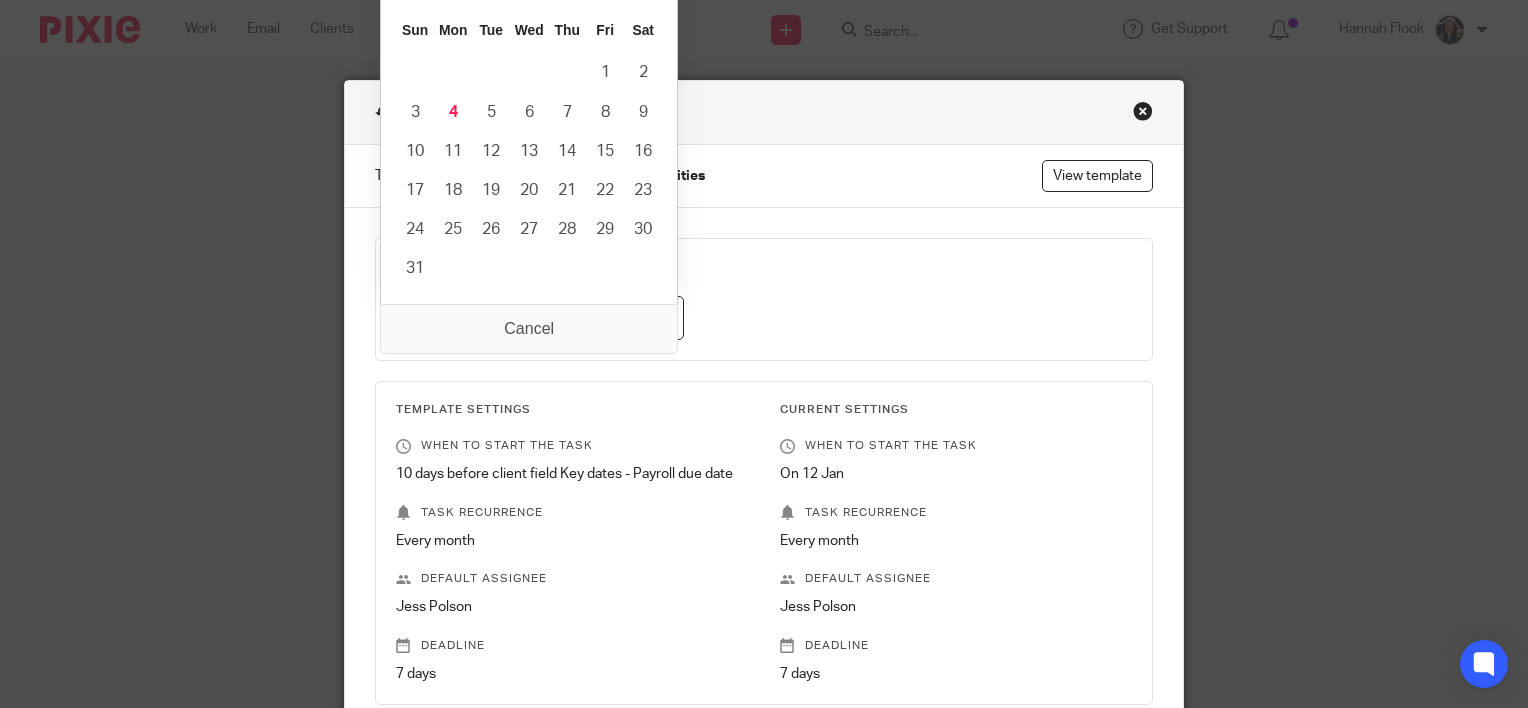 click on "2025-08-12" at bounding box center (540, 318) 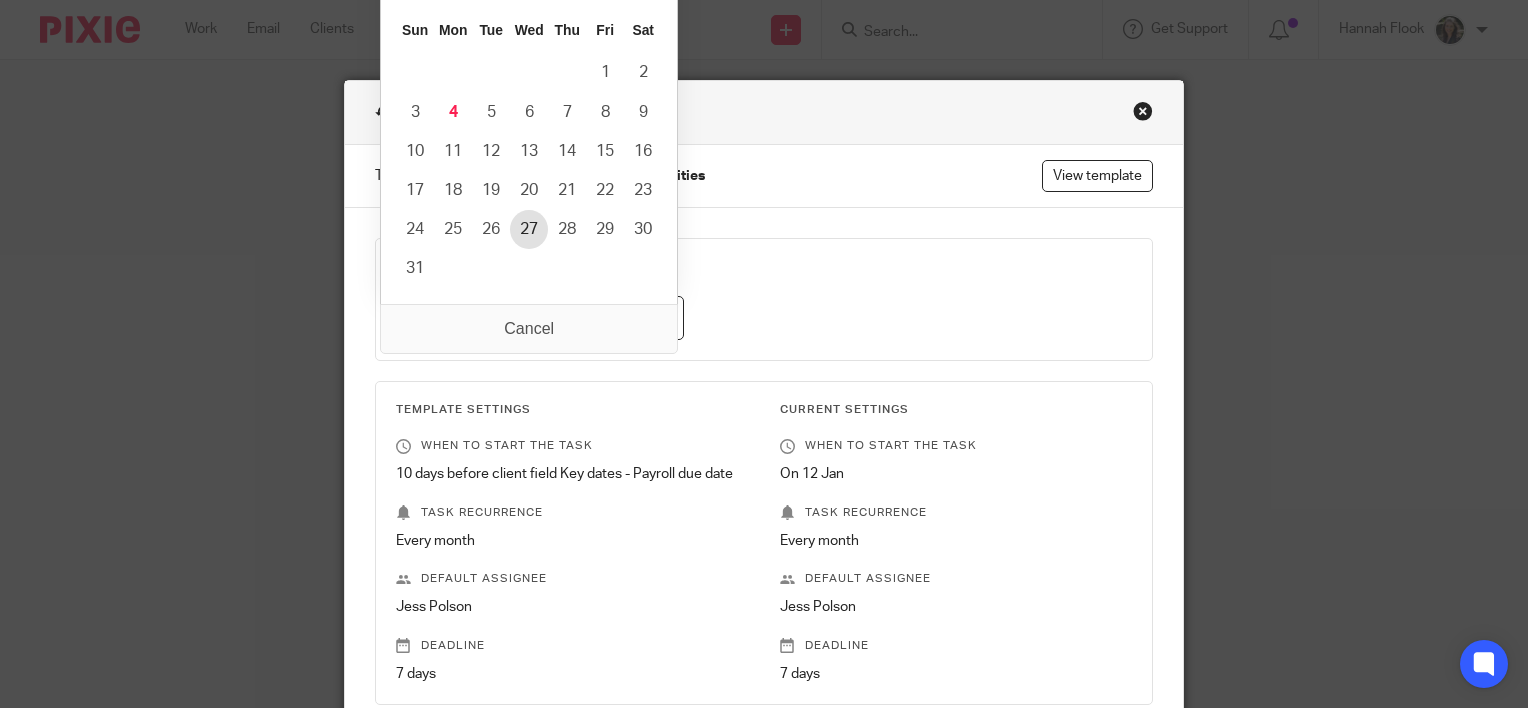 type on "2025-08-27" 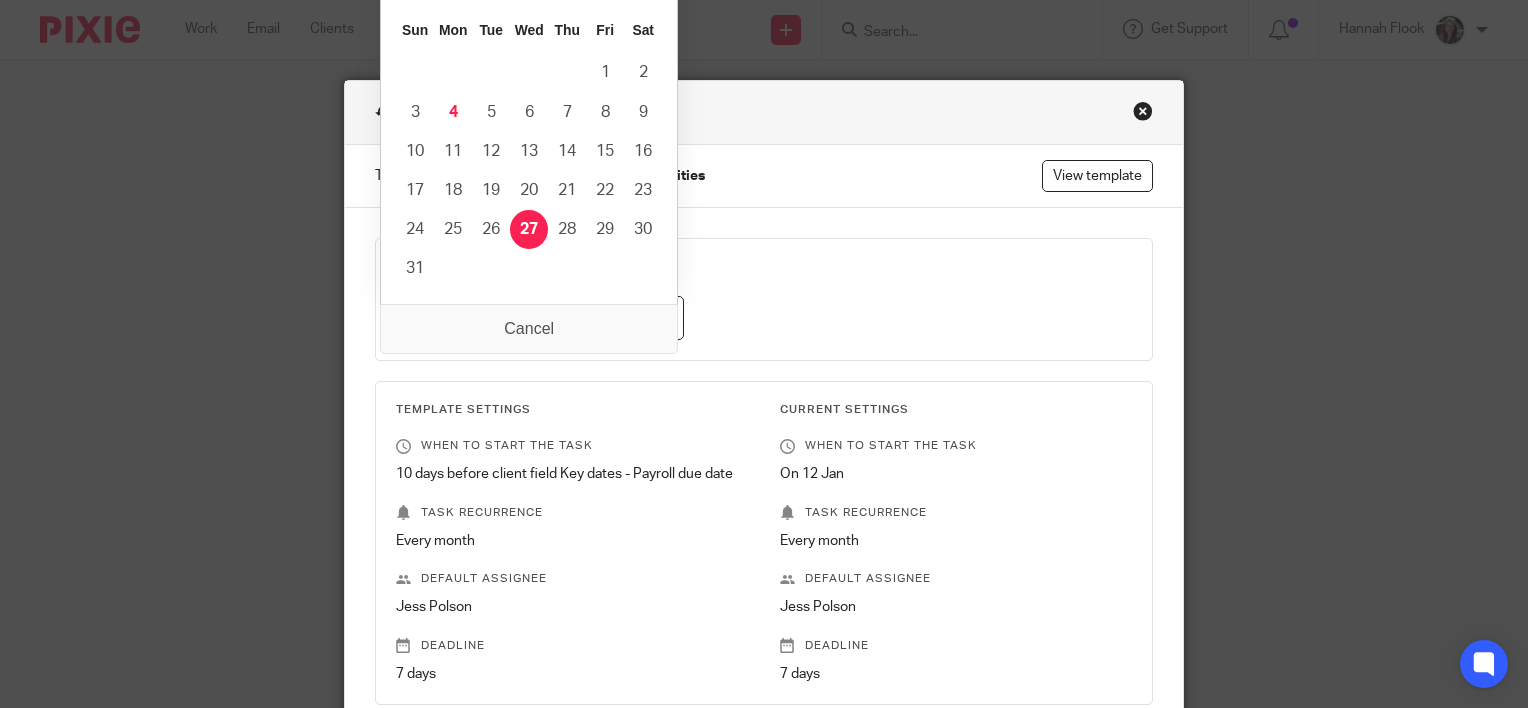 click on "2025-08-27" at bounding box center (540, 318) 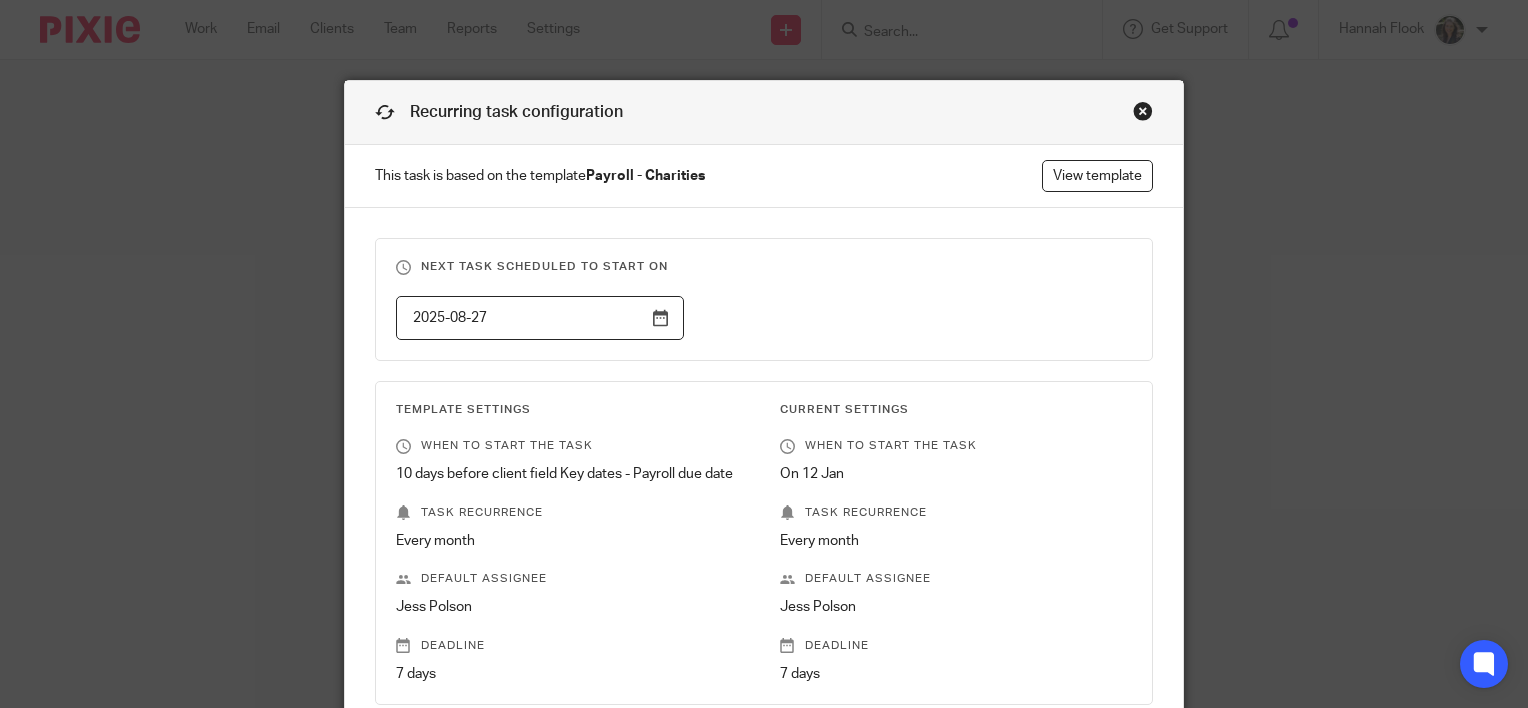 click on "2025-08-27" at bounding box center (749, 318) 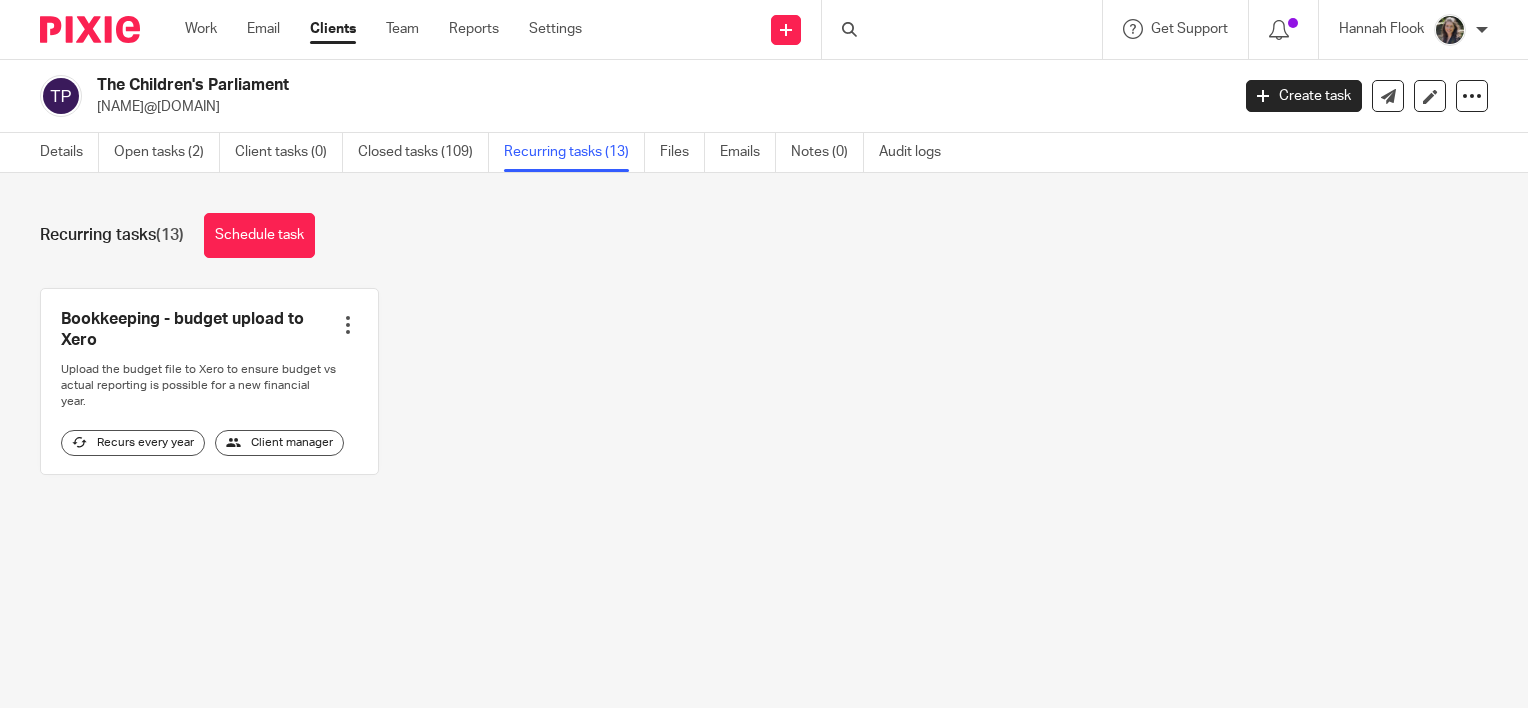 scroll, scrollTop: 0, scrollLeft: 0, axis: both 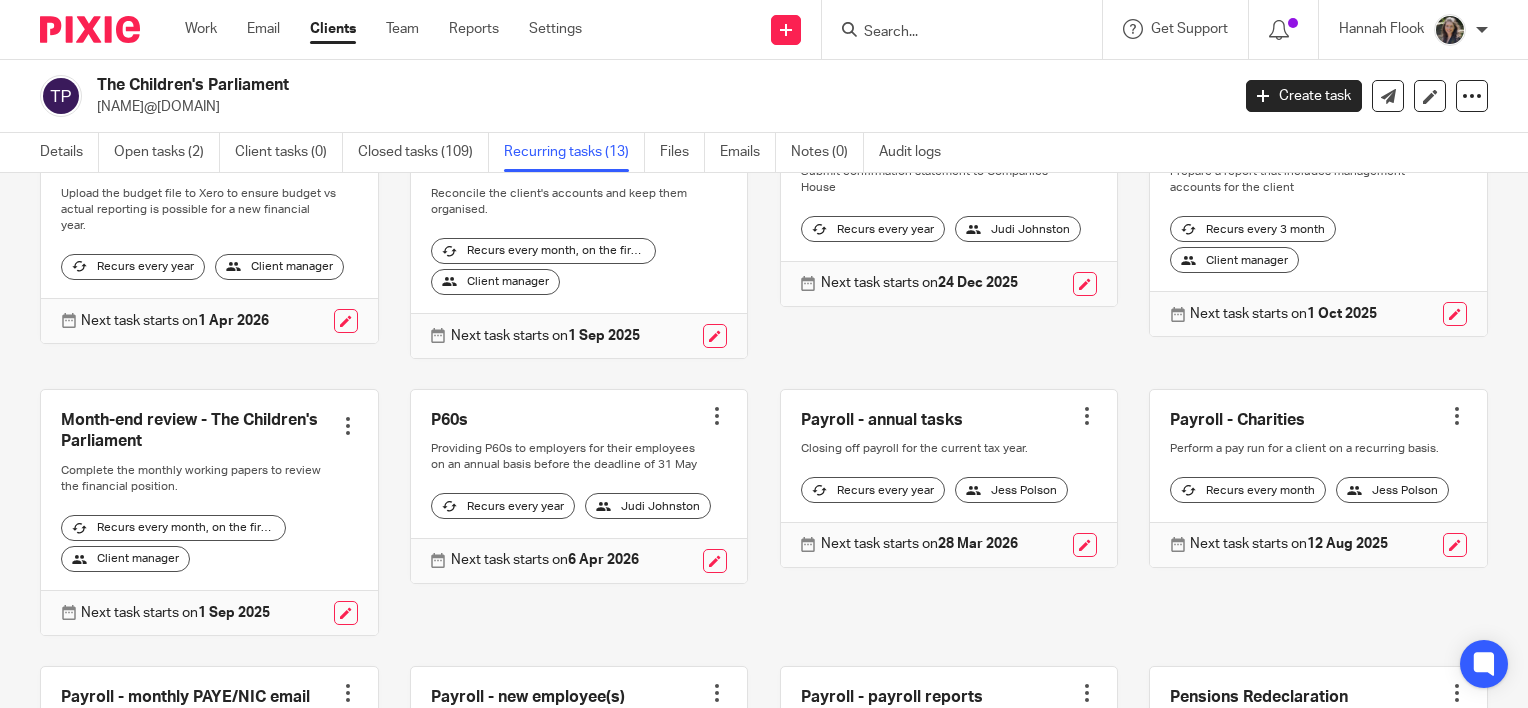 click at bounding box center [1318, 478] 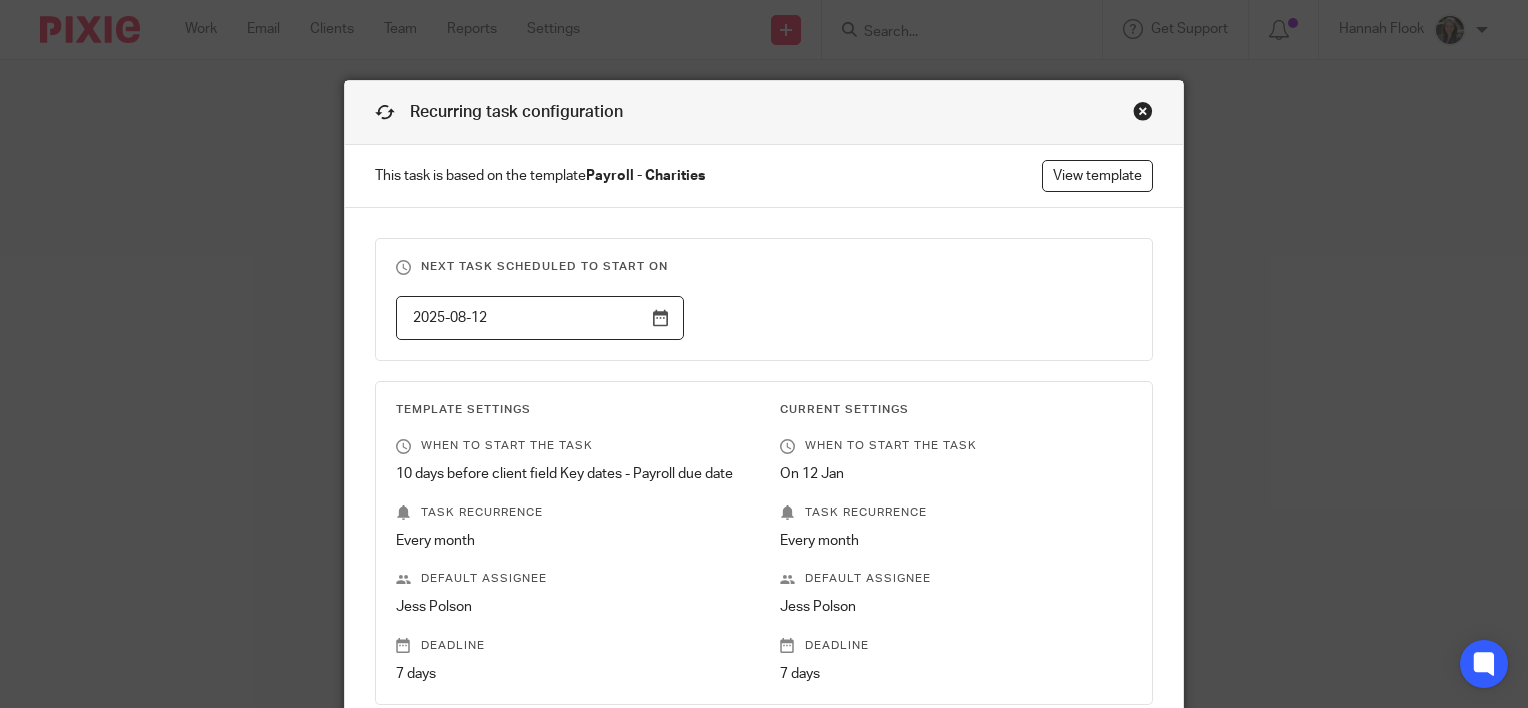 scroll, scrollTop: 0, scrollLeft: 0, axis: both 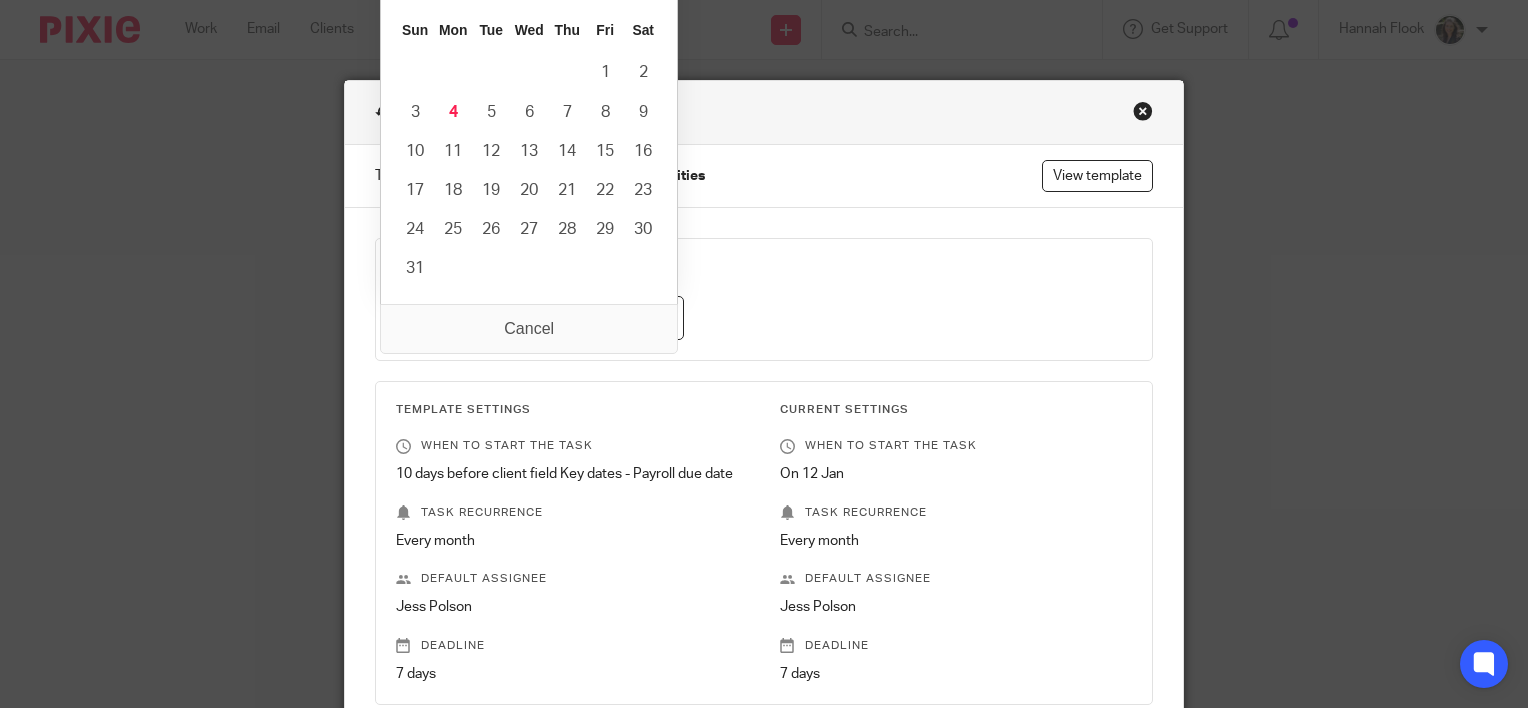 click on "2025-08-12" at bounding box center [540, 318] 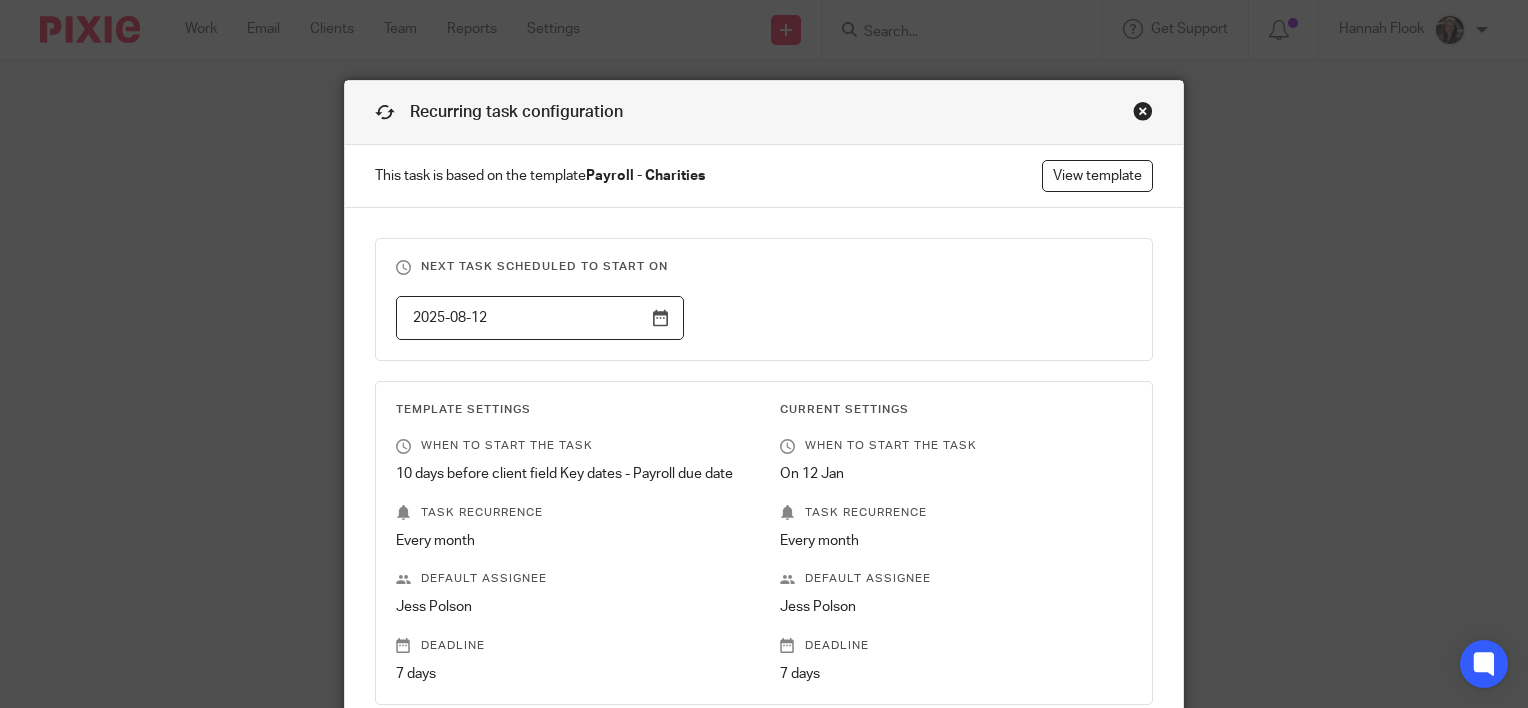 click at bounding box center [1143, 111] 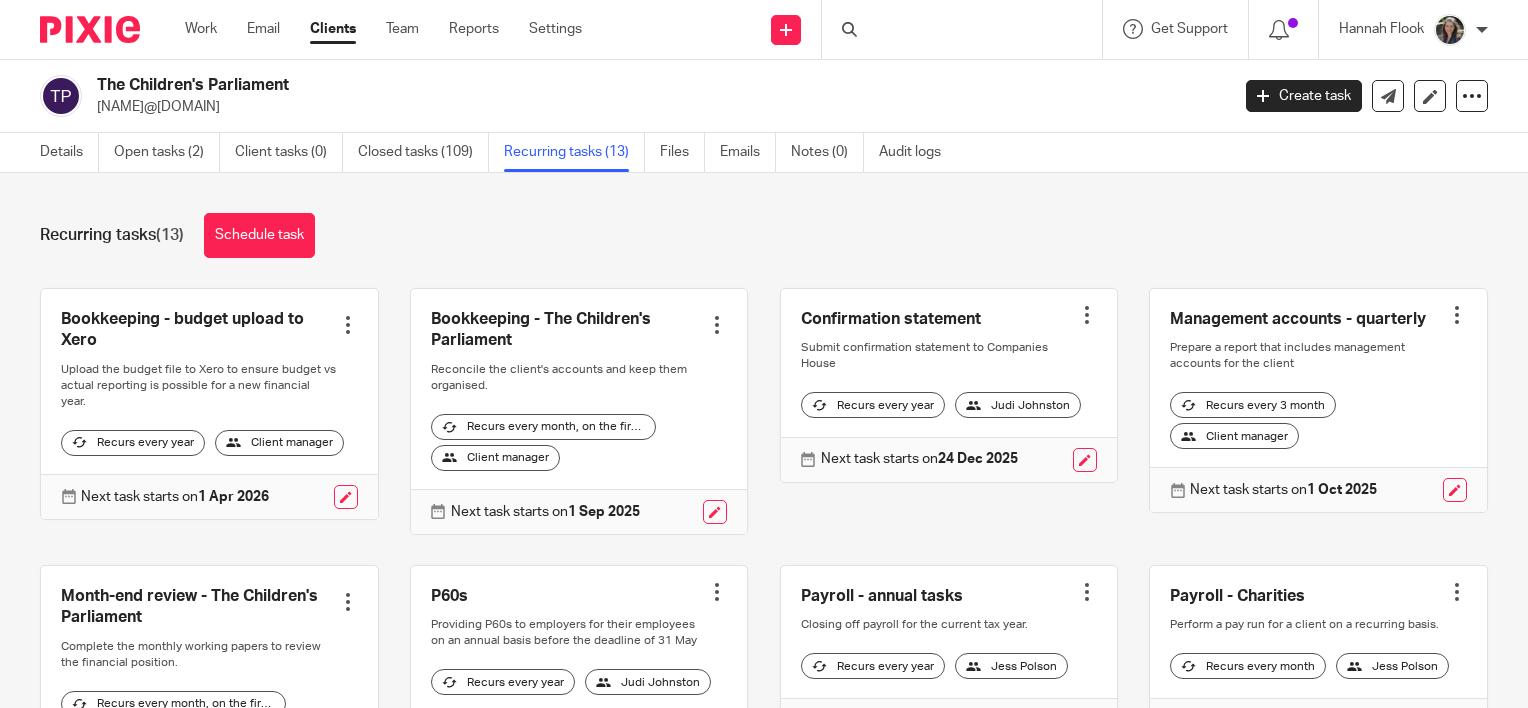 scroll, scrollTop: 0, scrollLeft: 0, axis: both 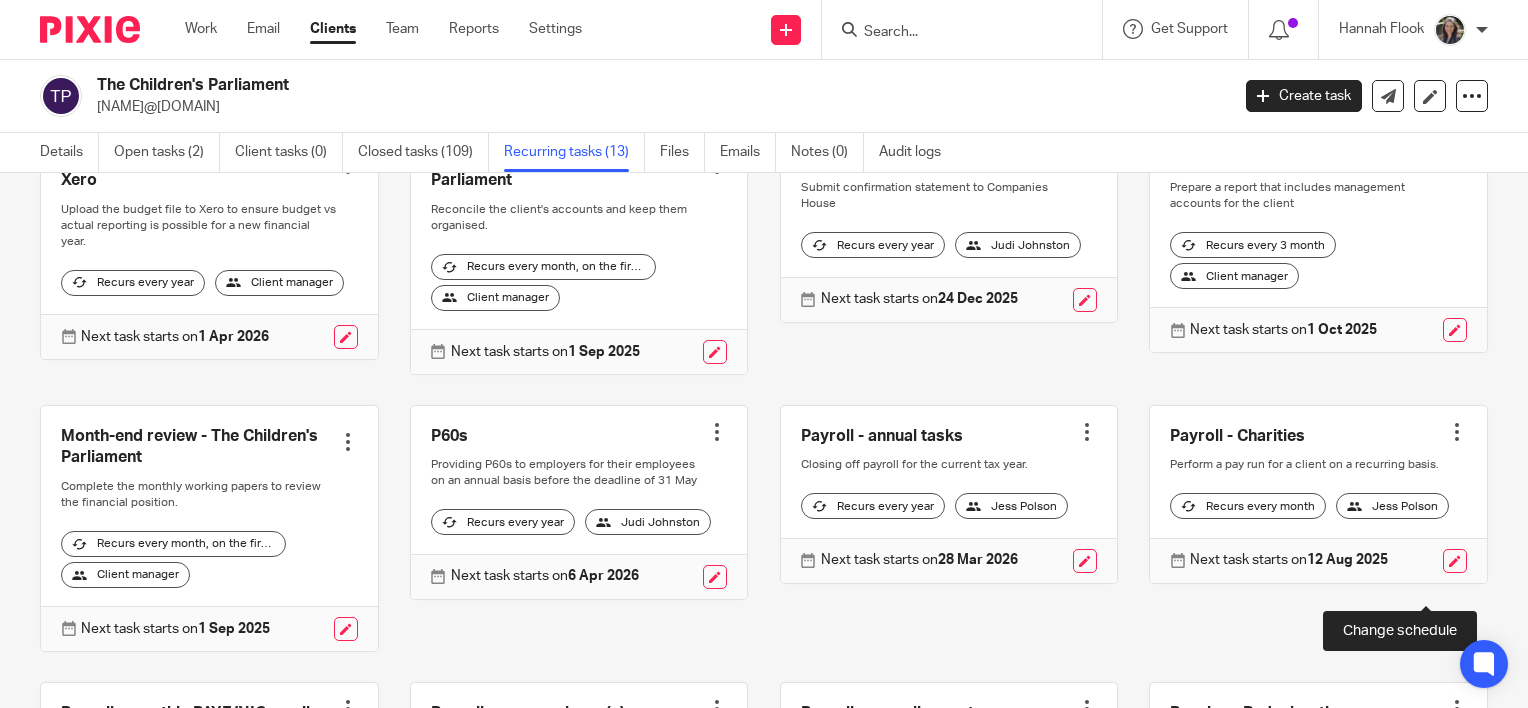 click at bounding box center [1455, 561] 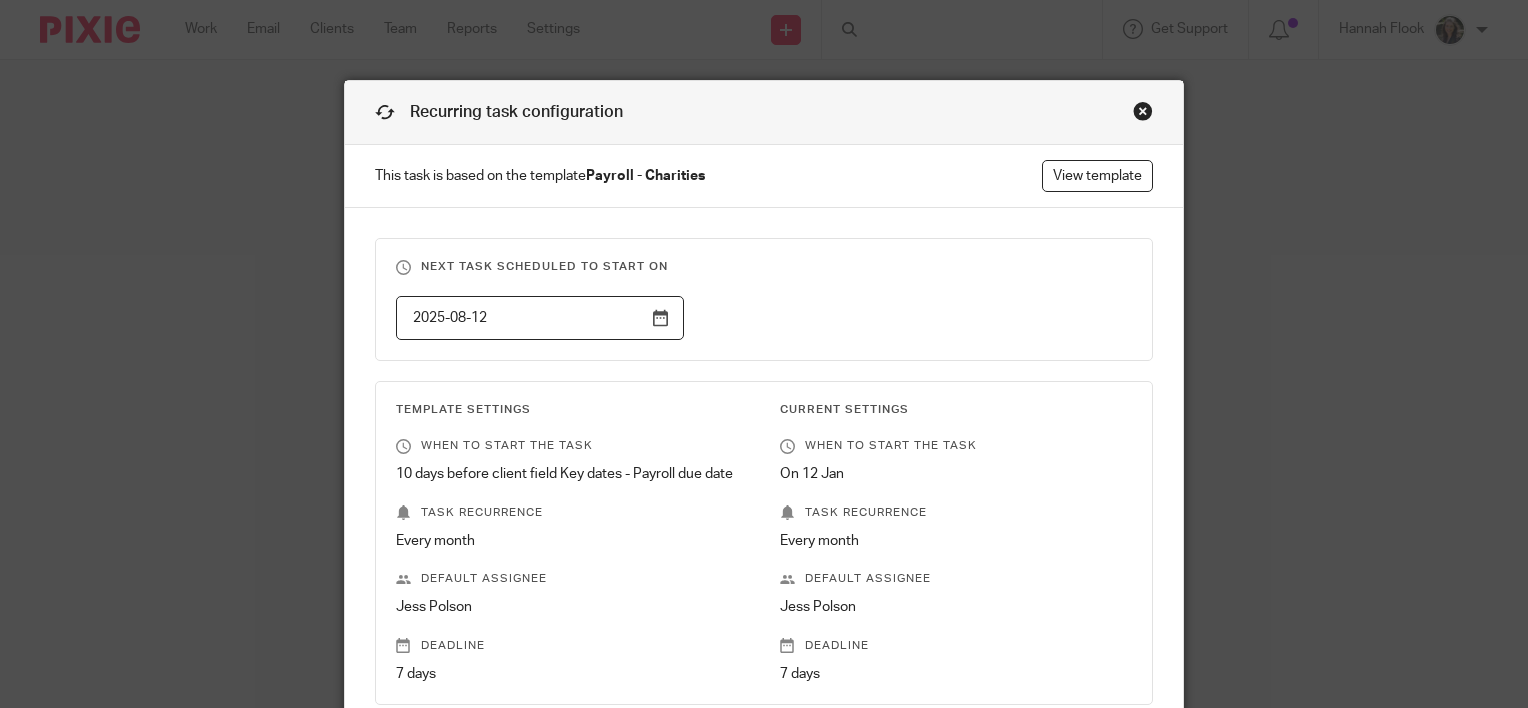 scroll, scrollTop: 0, scrollLeft: 0, axis: both 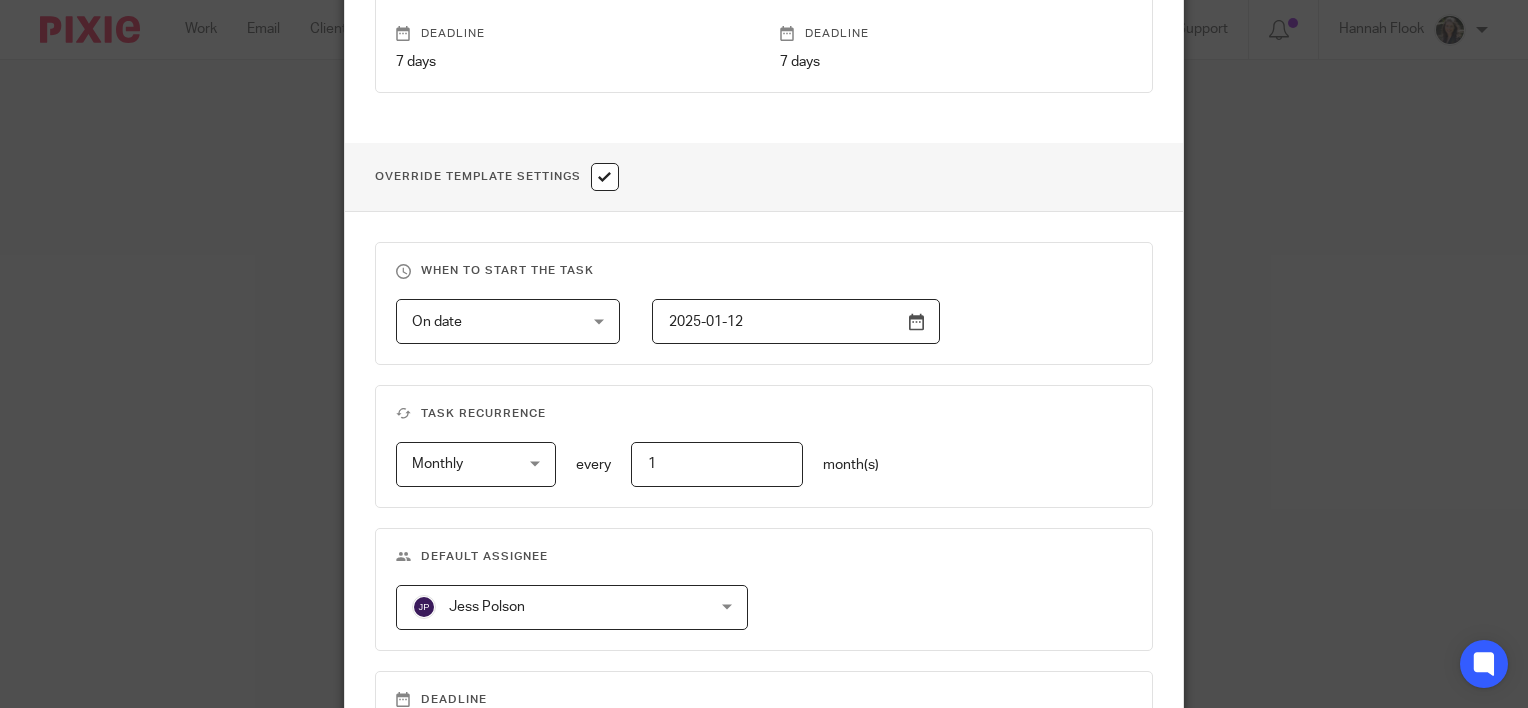 click at bounding box center (605, 177) 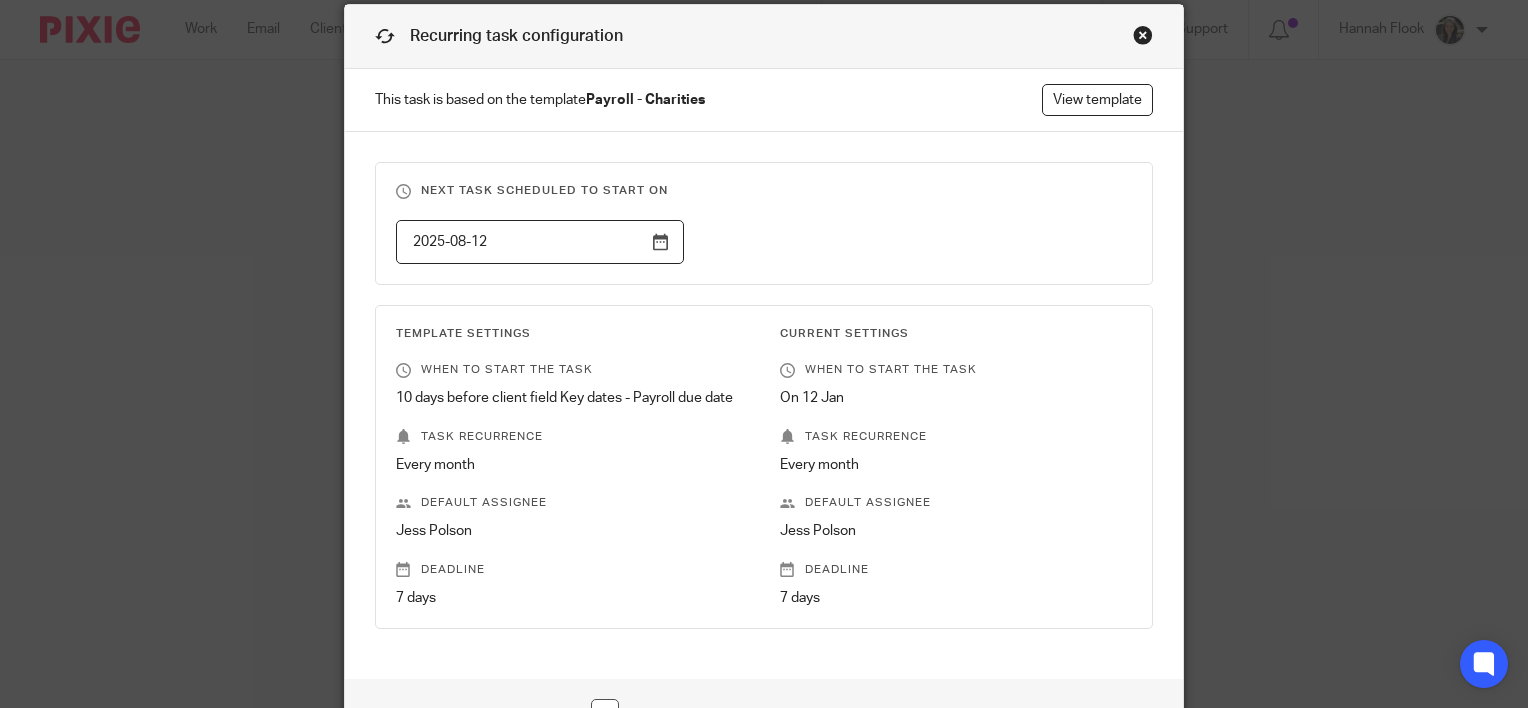scroll, scrollTop: 0, scrollLeft: 0, axis: both 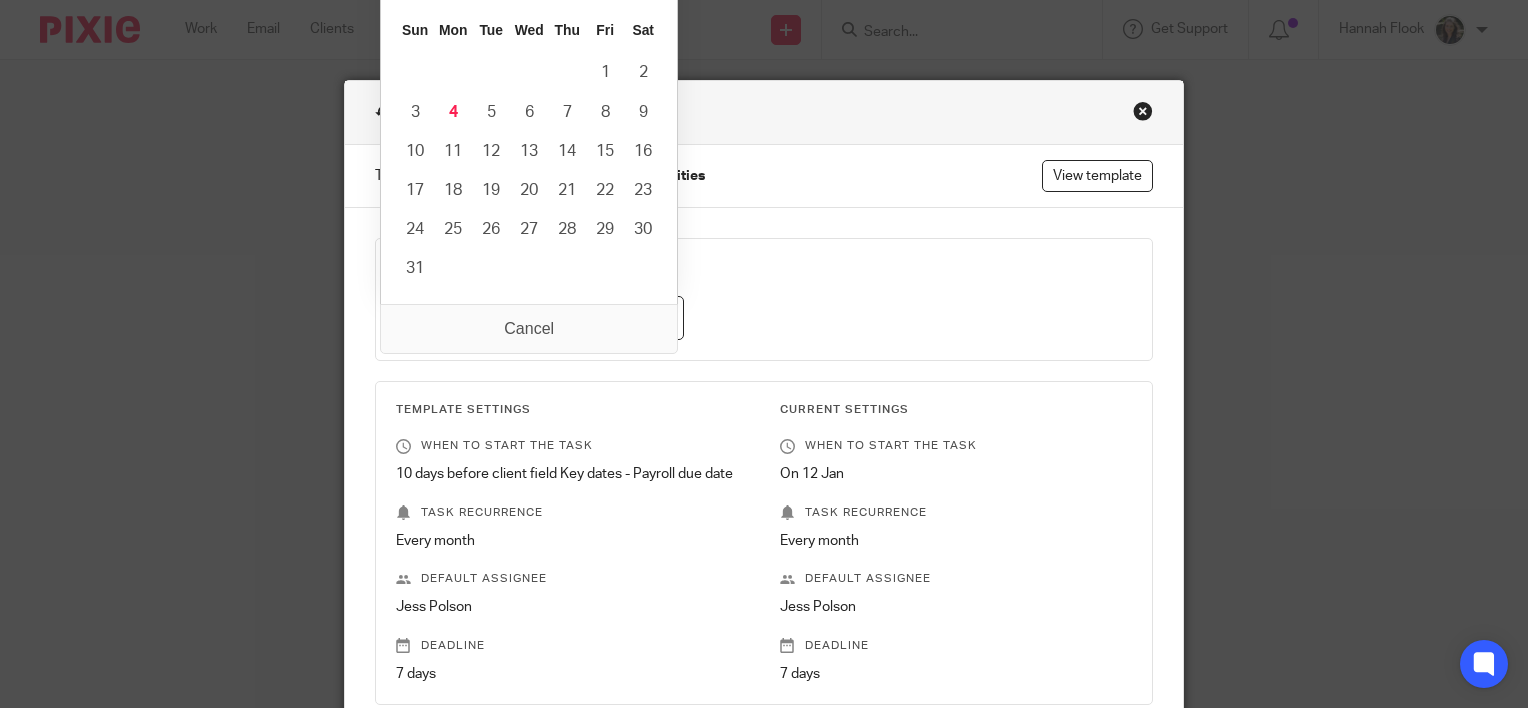 click on "2025-08-12" at bounding box center (540, 318) 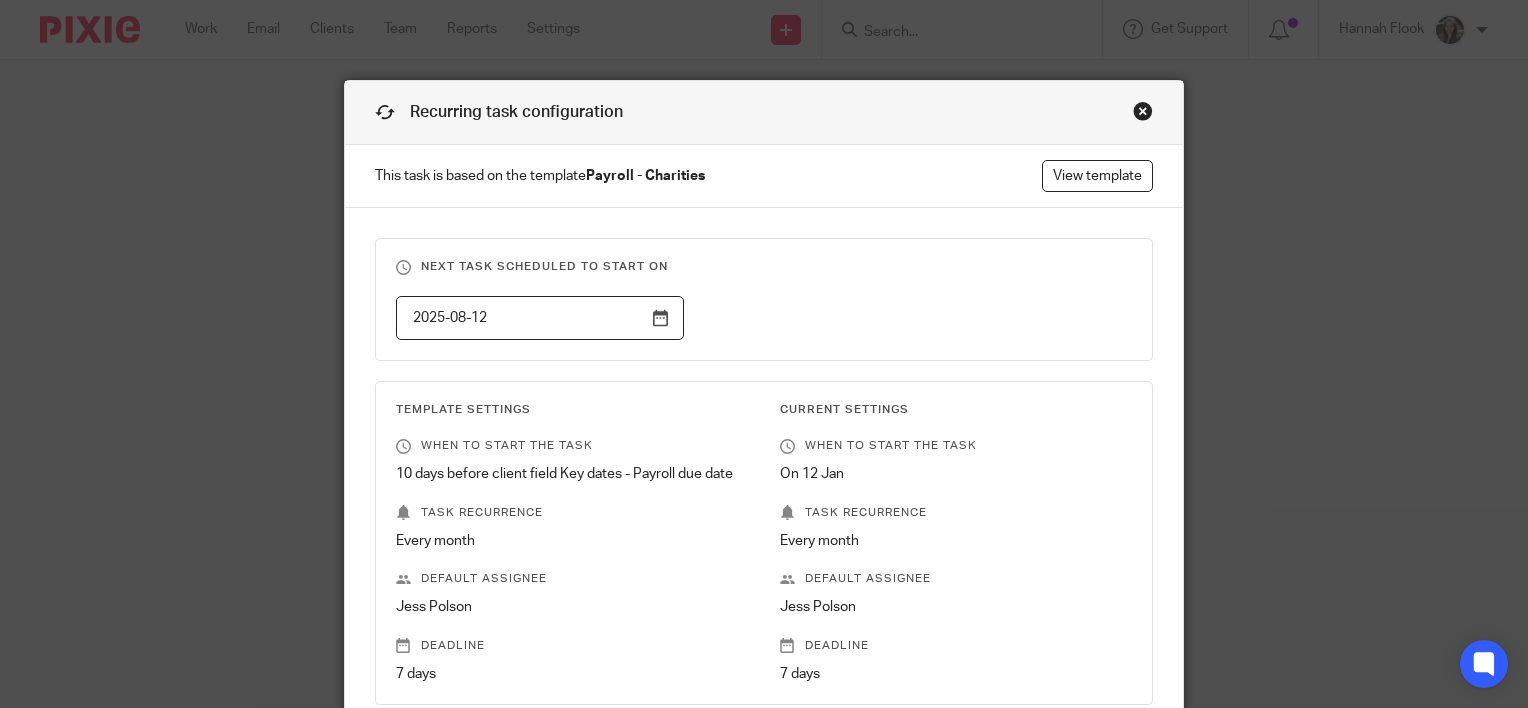 click on "2025-08-12" at bounding box center (749, 318) 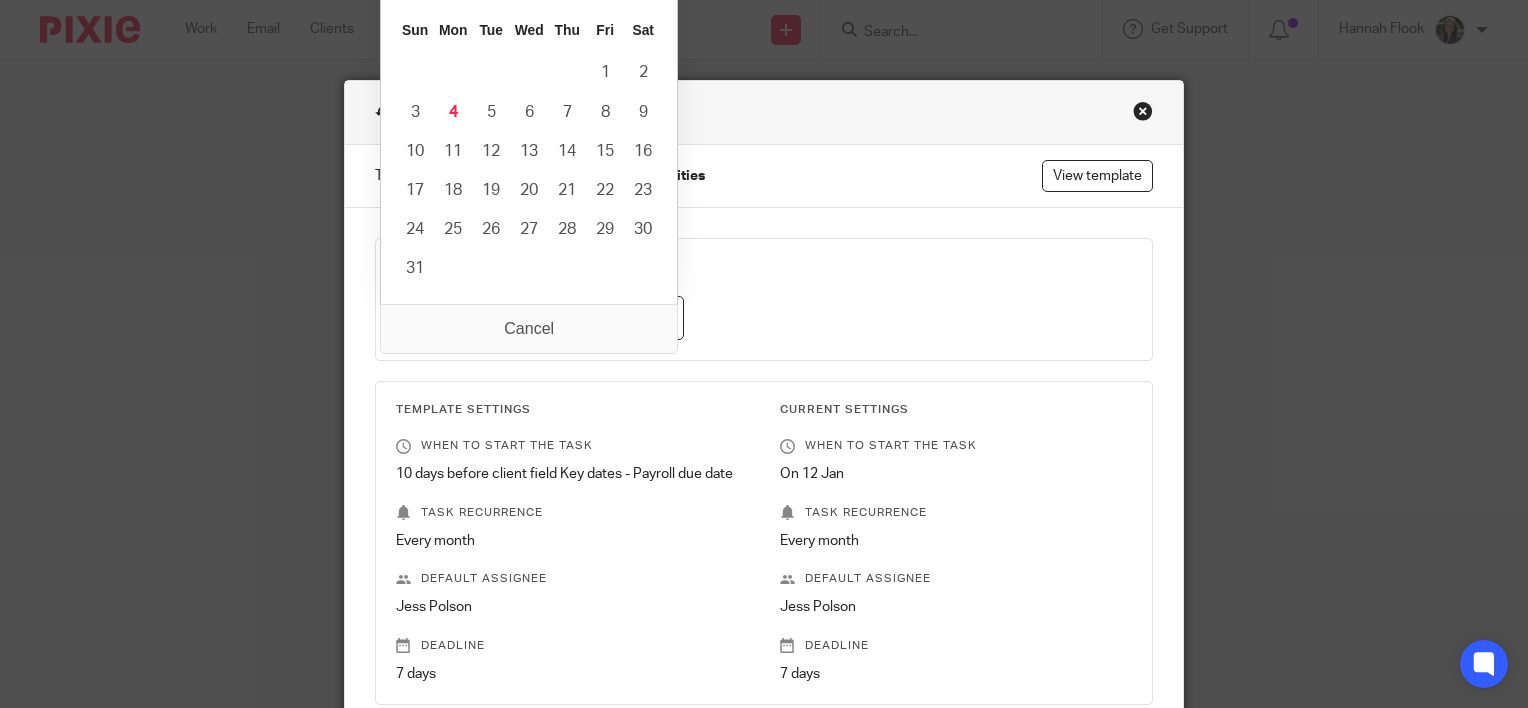 click on "Work
Email
Clients
Team
Reports
Settings
Work
Email
Clients
Team
Reports
Settings
Send new email
Create task
Add client" at bounding box center (764, 354) 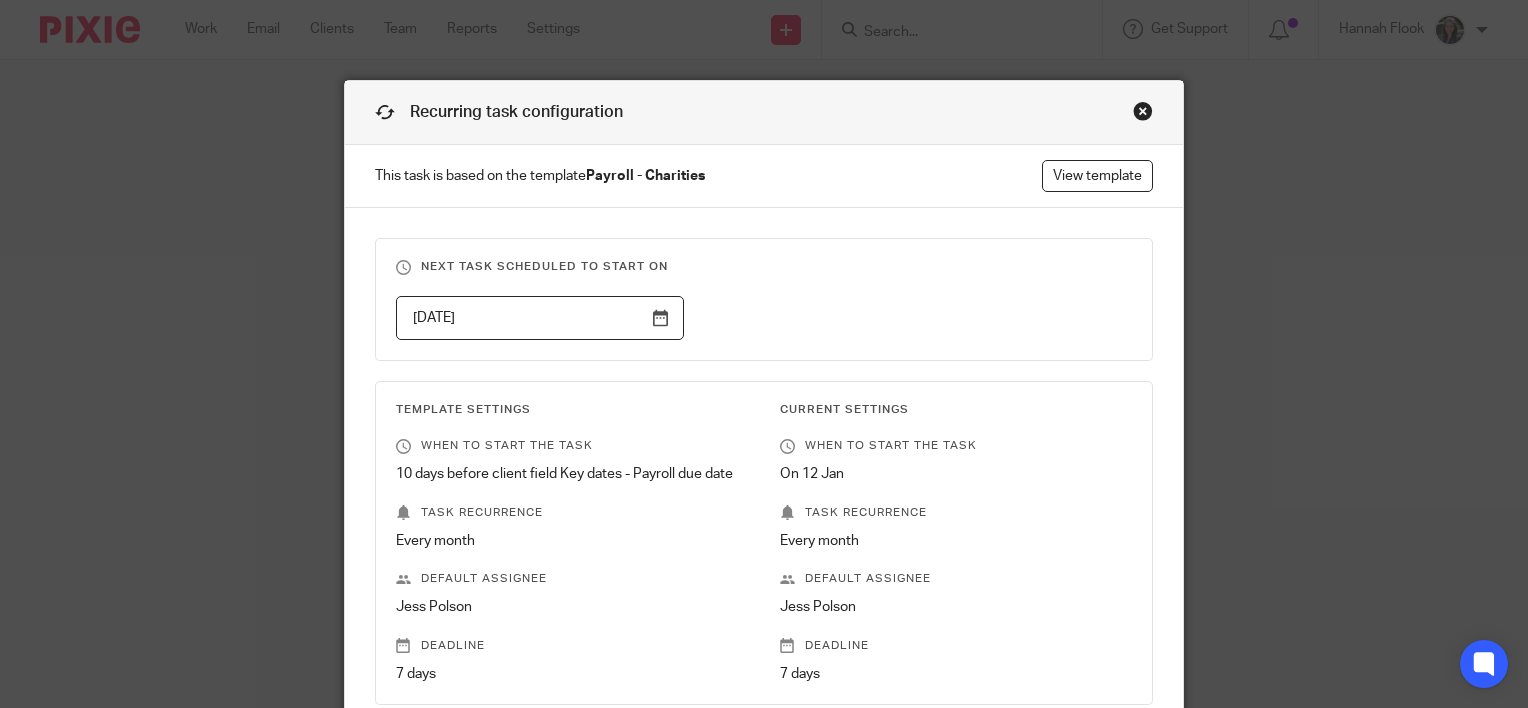 type on "[DATE]" 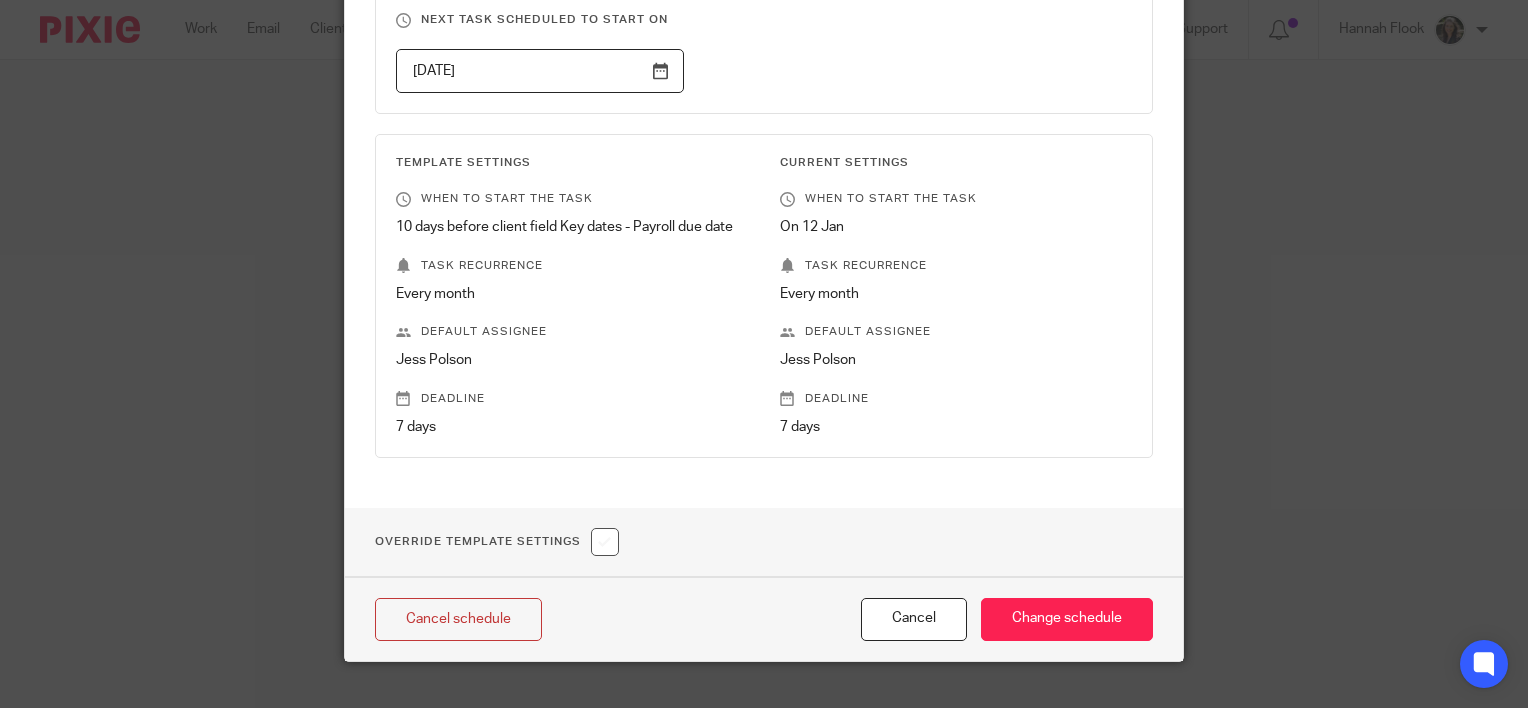 scroll, scrollTop: 248, scrollLeft: 0, axis: vertical 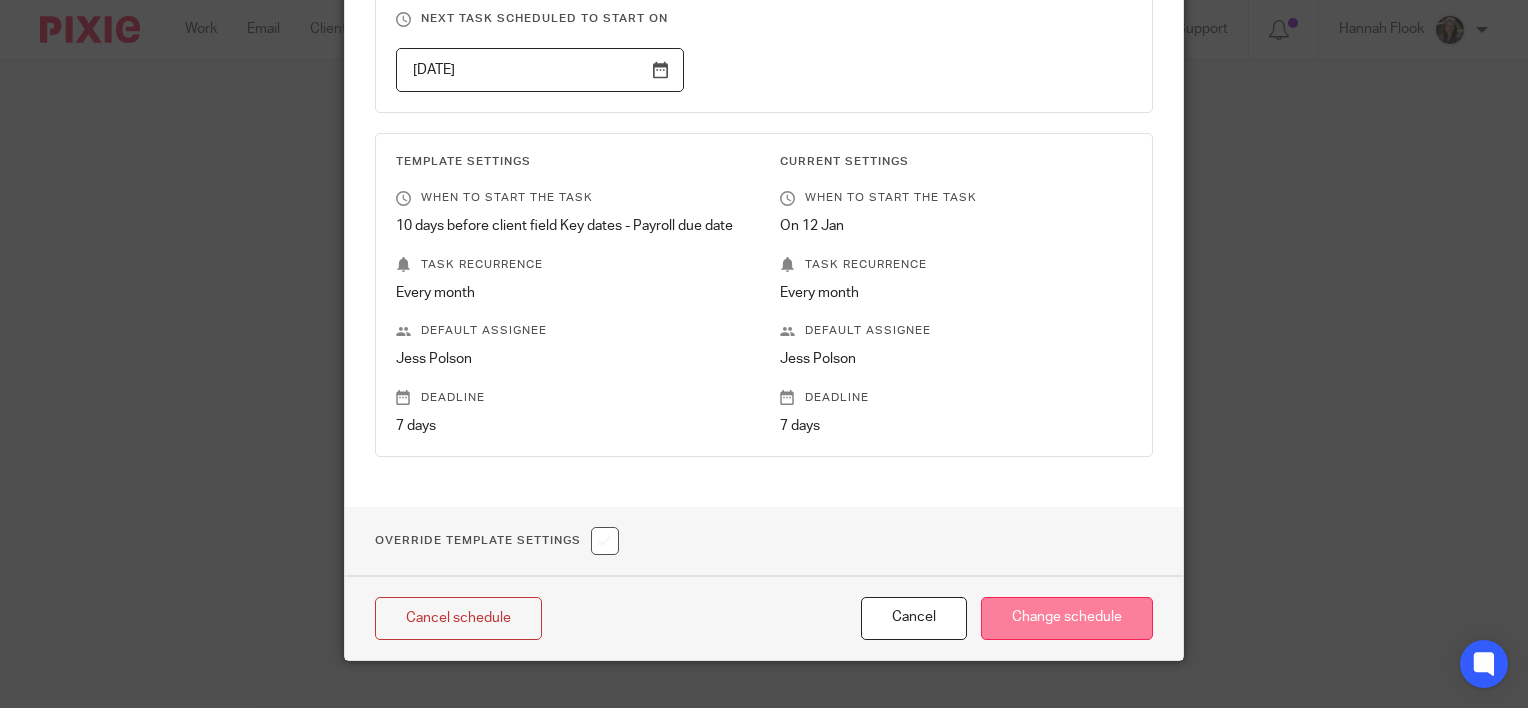 click on "Change schedule" at bounding box center [1067, 618] 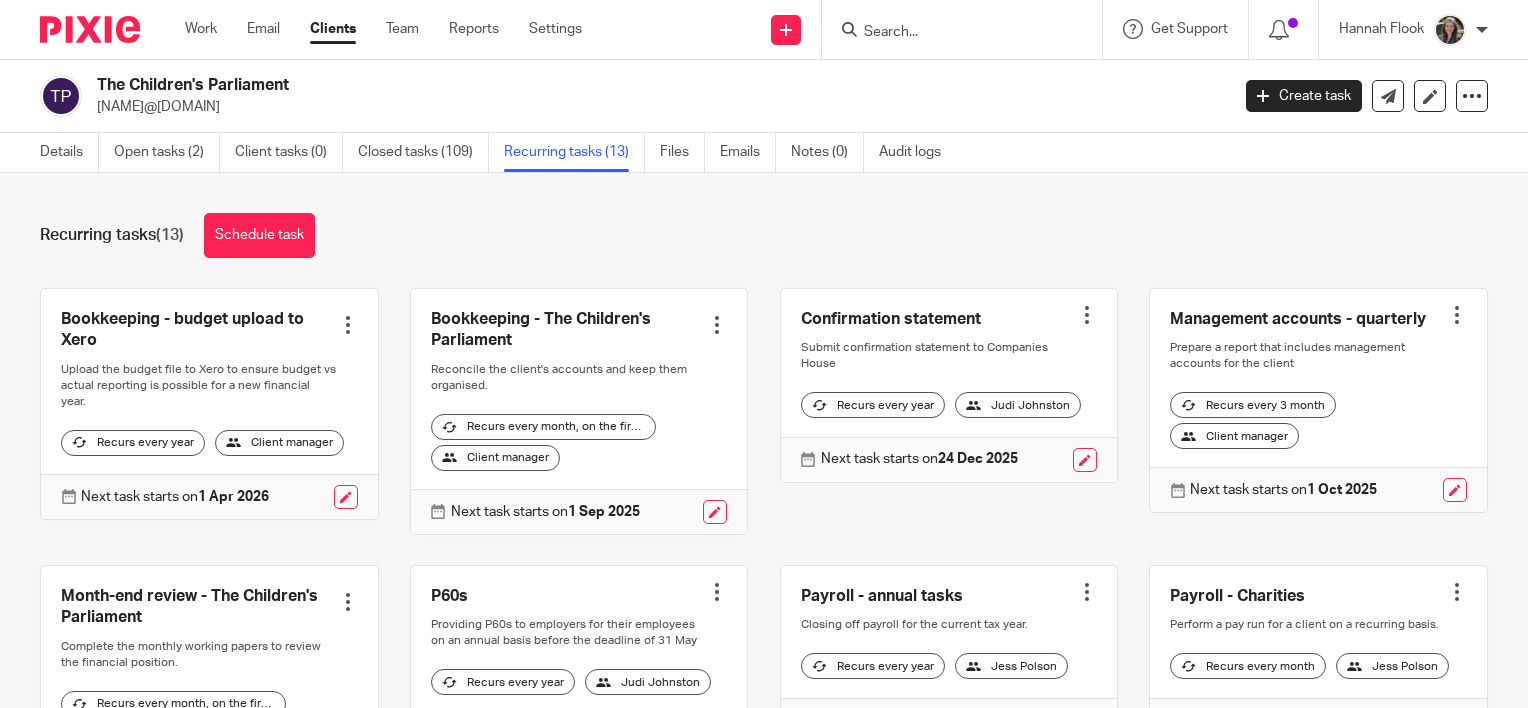 scroll, scrollTop: 0, scrollLeft: 0, axis: both 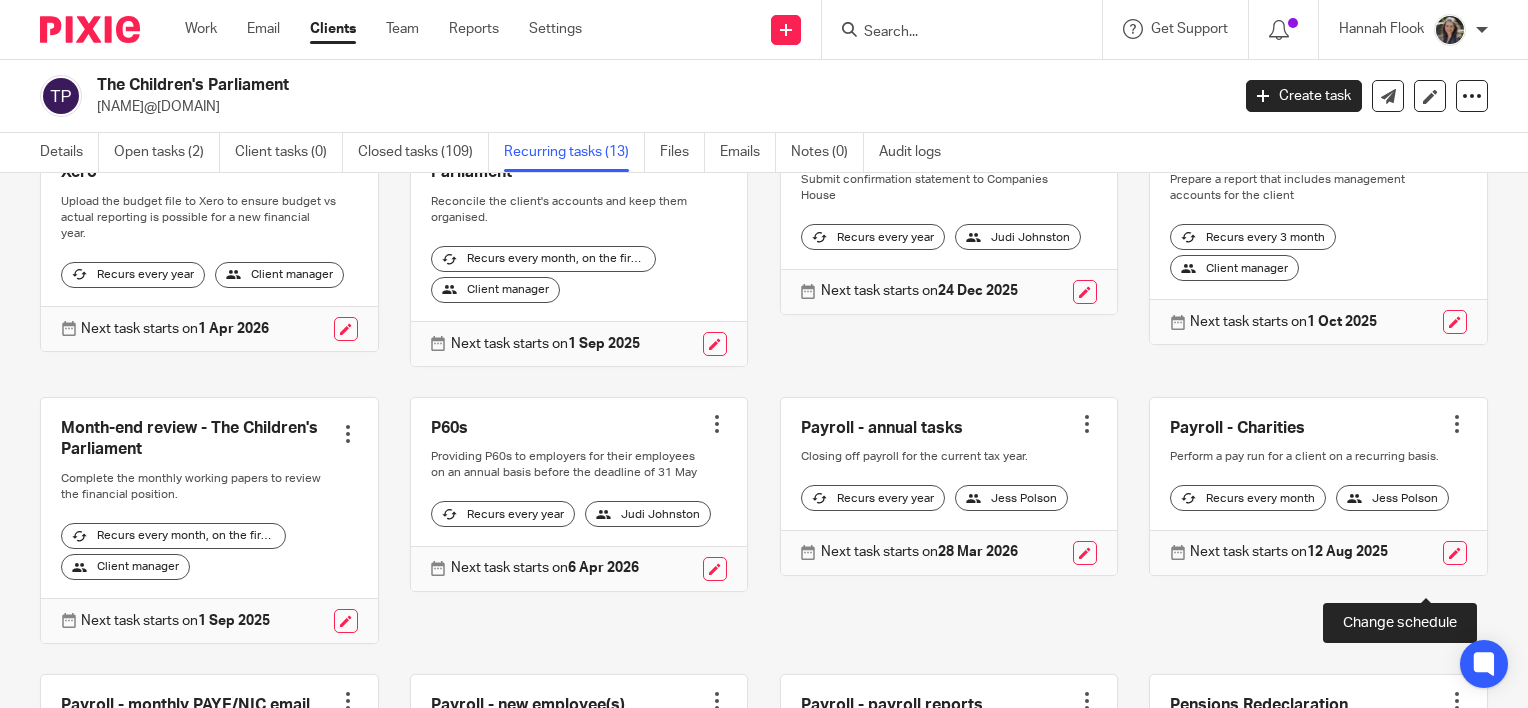 click at bounding box center (1455, 553) 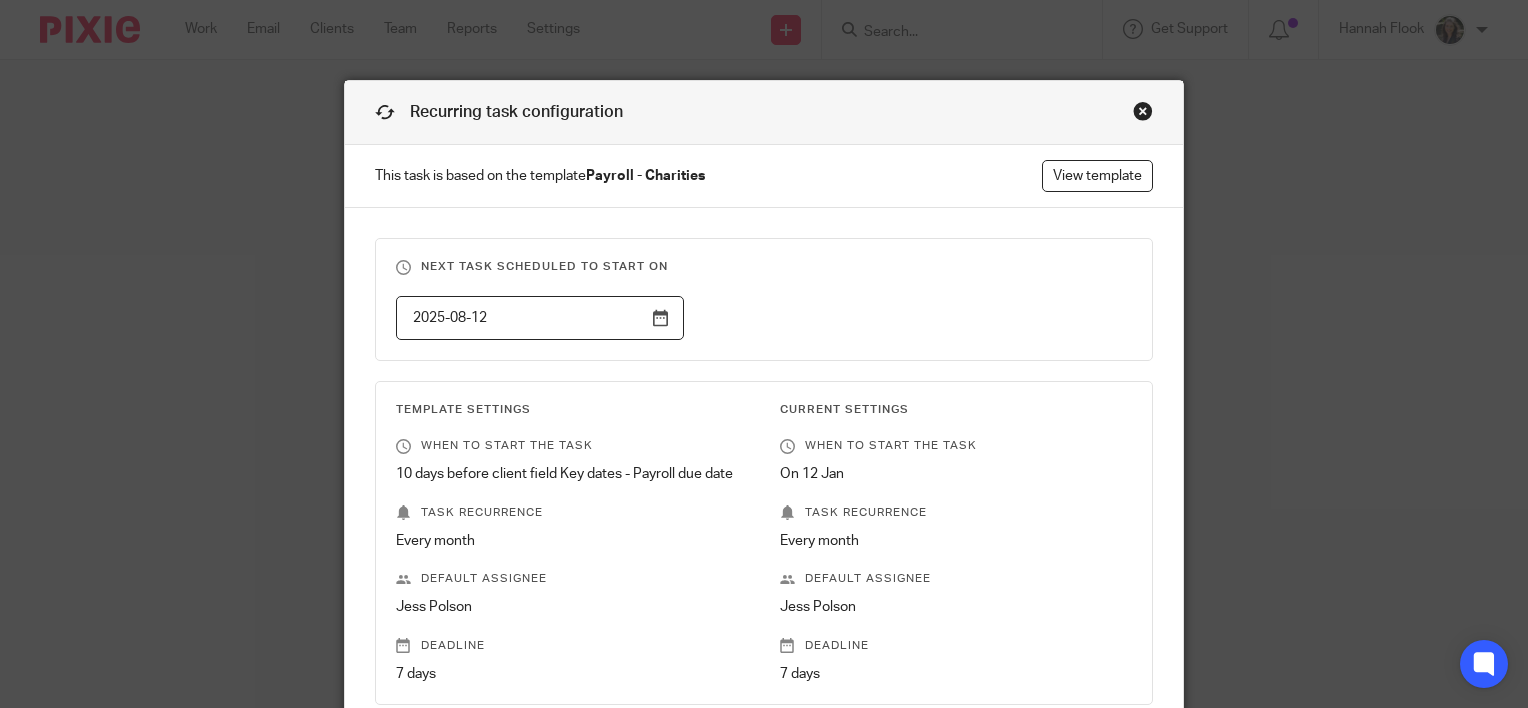scroll, scrollTop: 0, scrollLeft: 0, axis: both 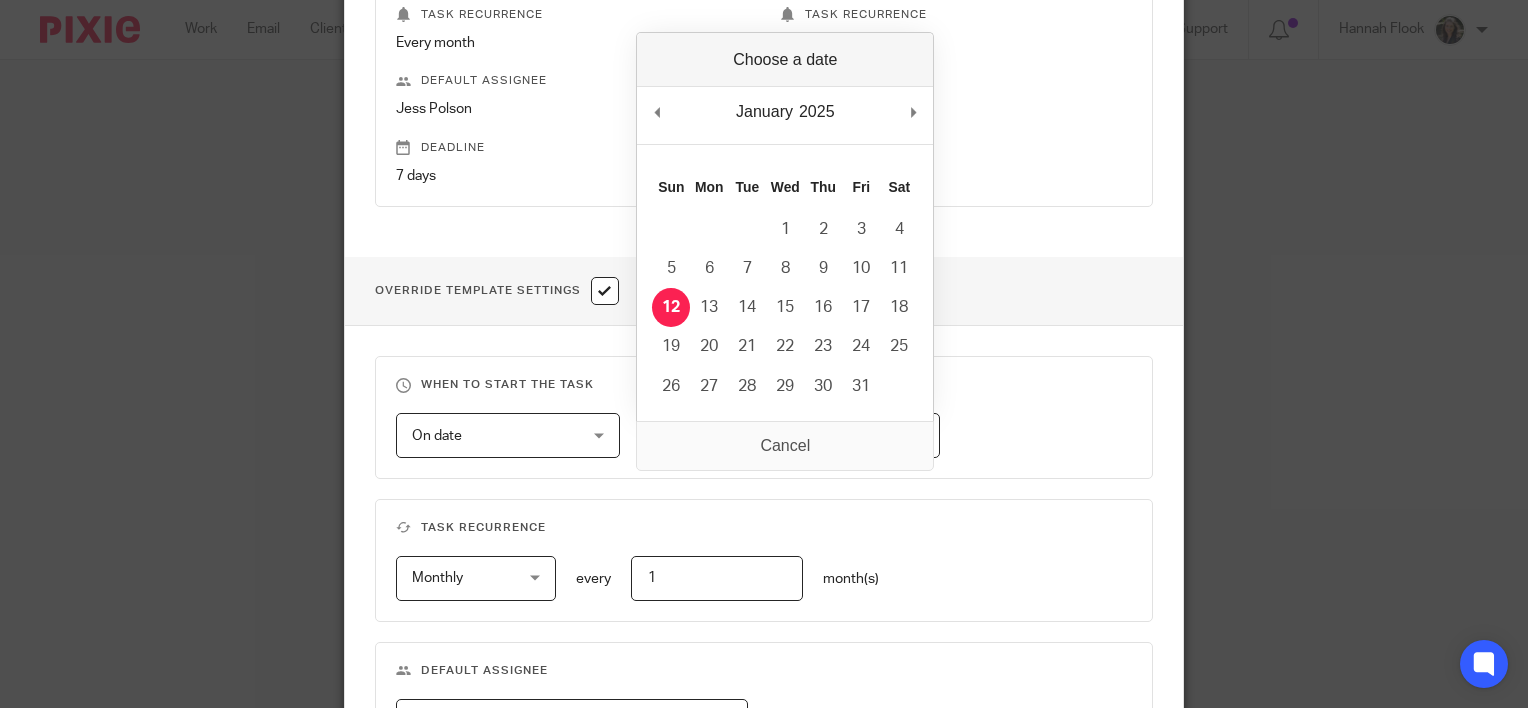 click on "2025-01-12" at bounding box center [796, 435] 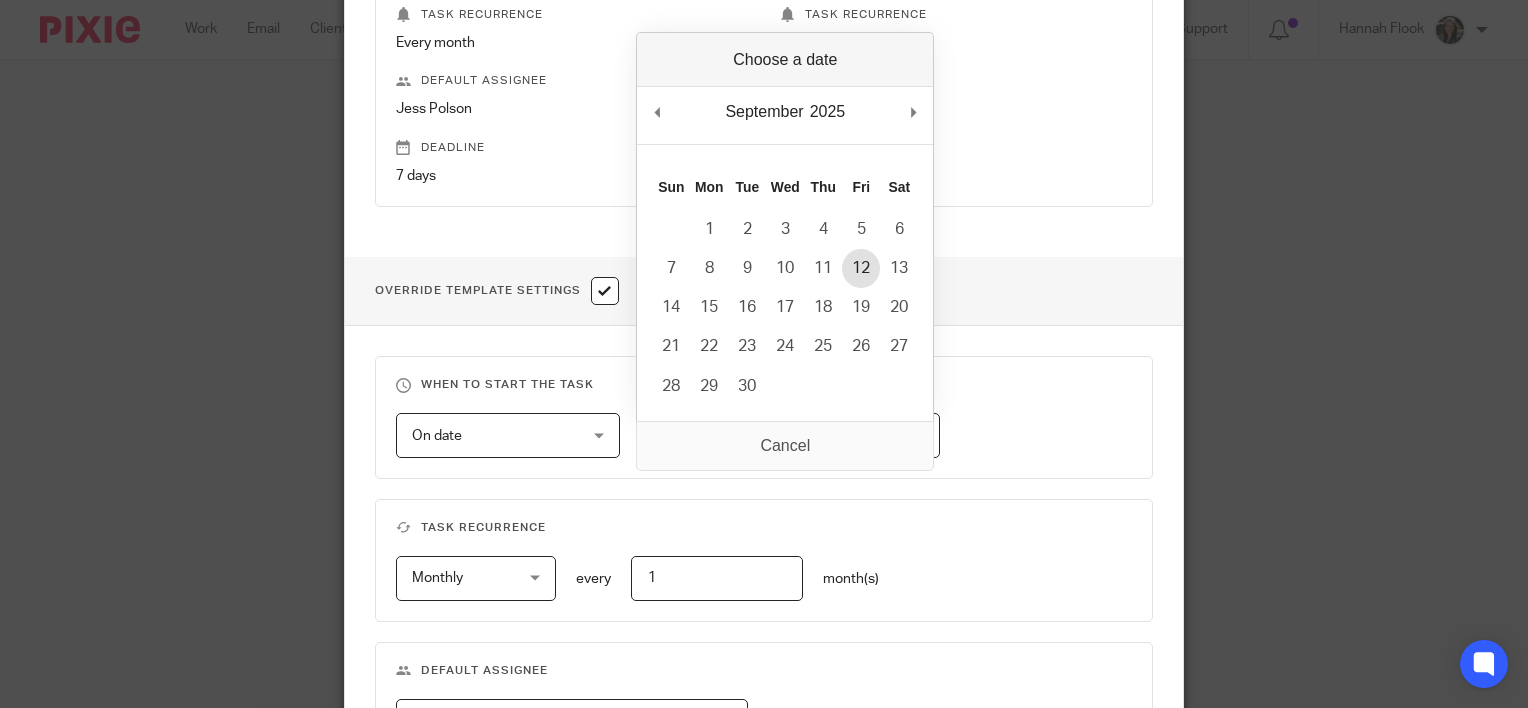 type on "[DATE]" 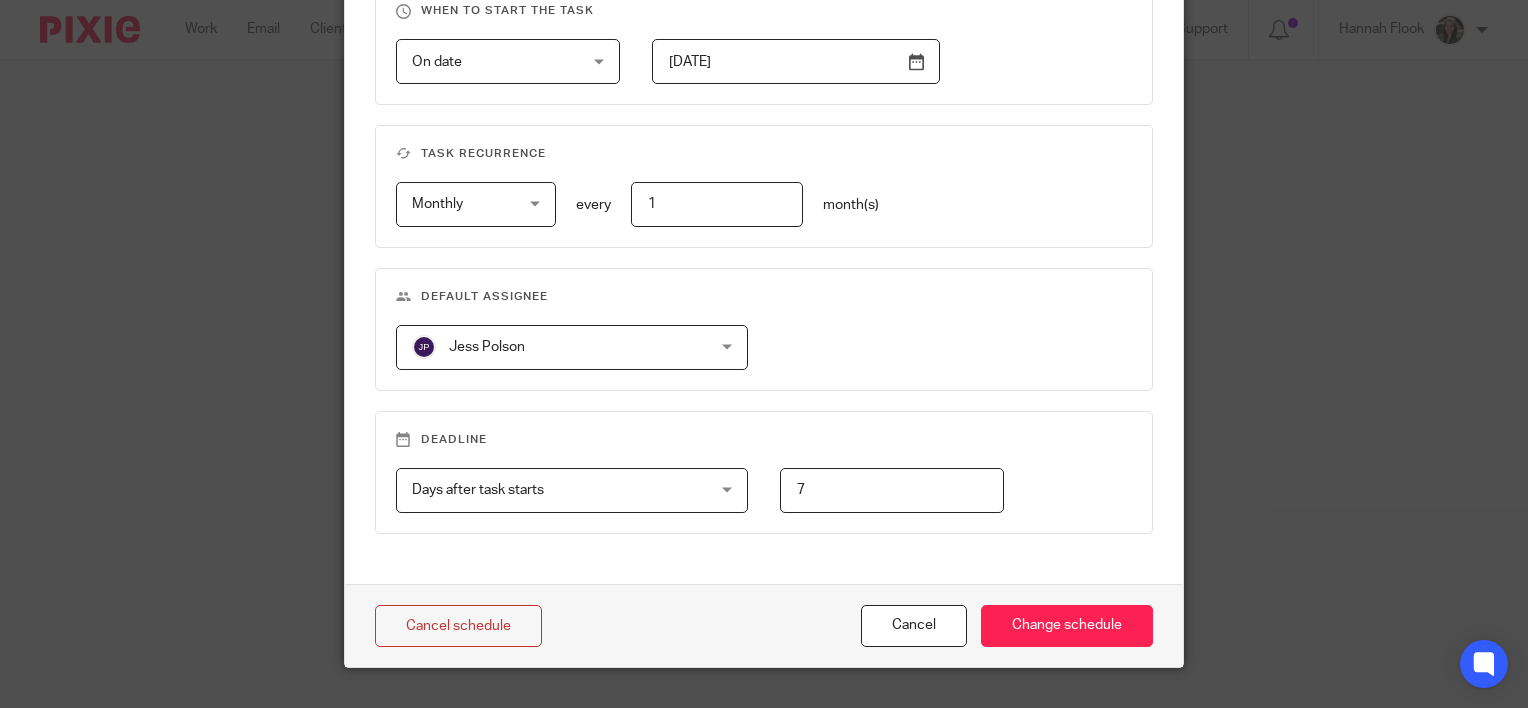 scroll, scrollTop: 908, scrollLeft: 0, axis: vertical 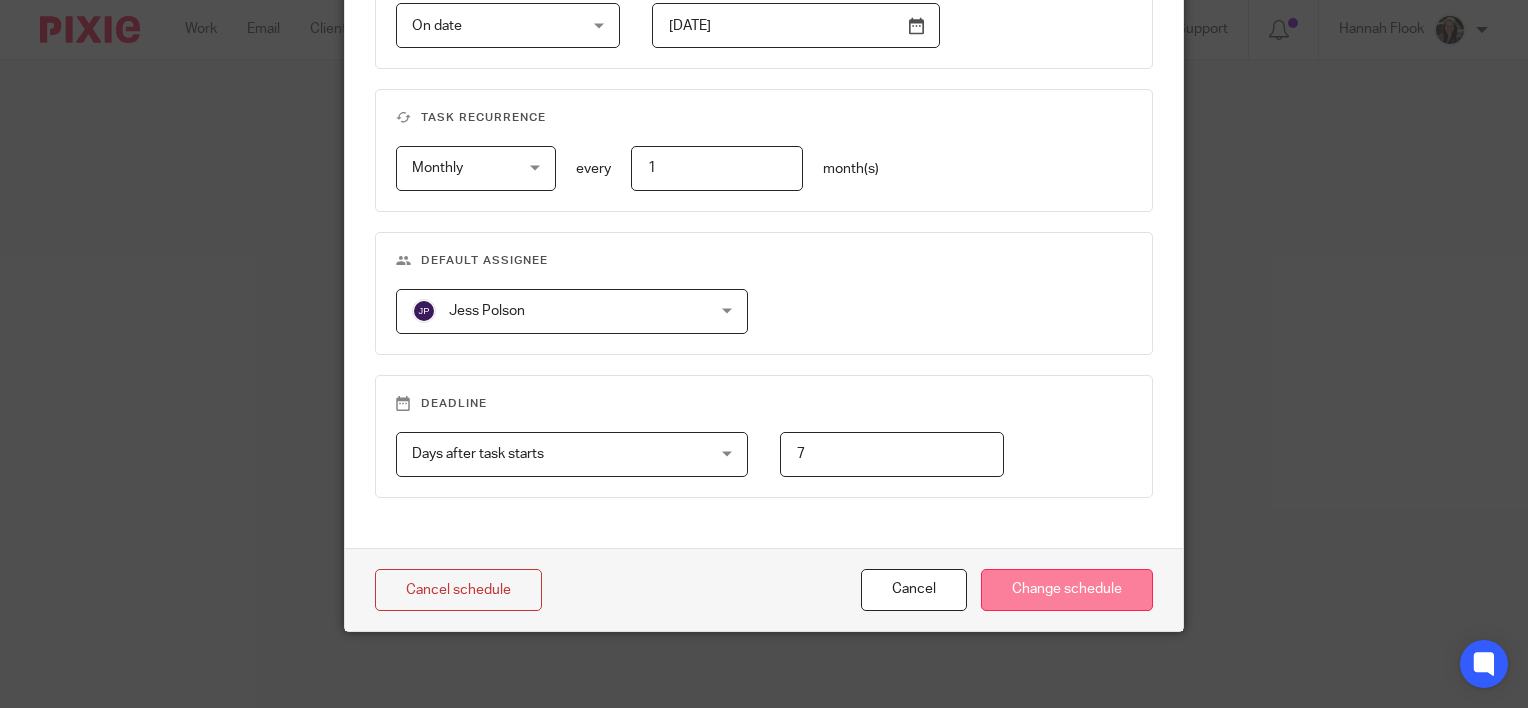 click on "Change schedule" at bounding box center [1067, 590] 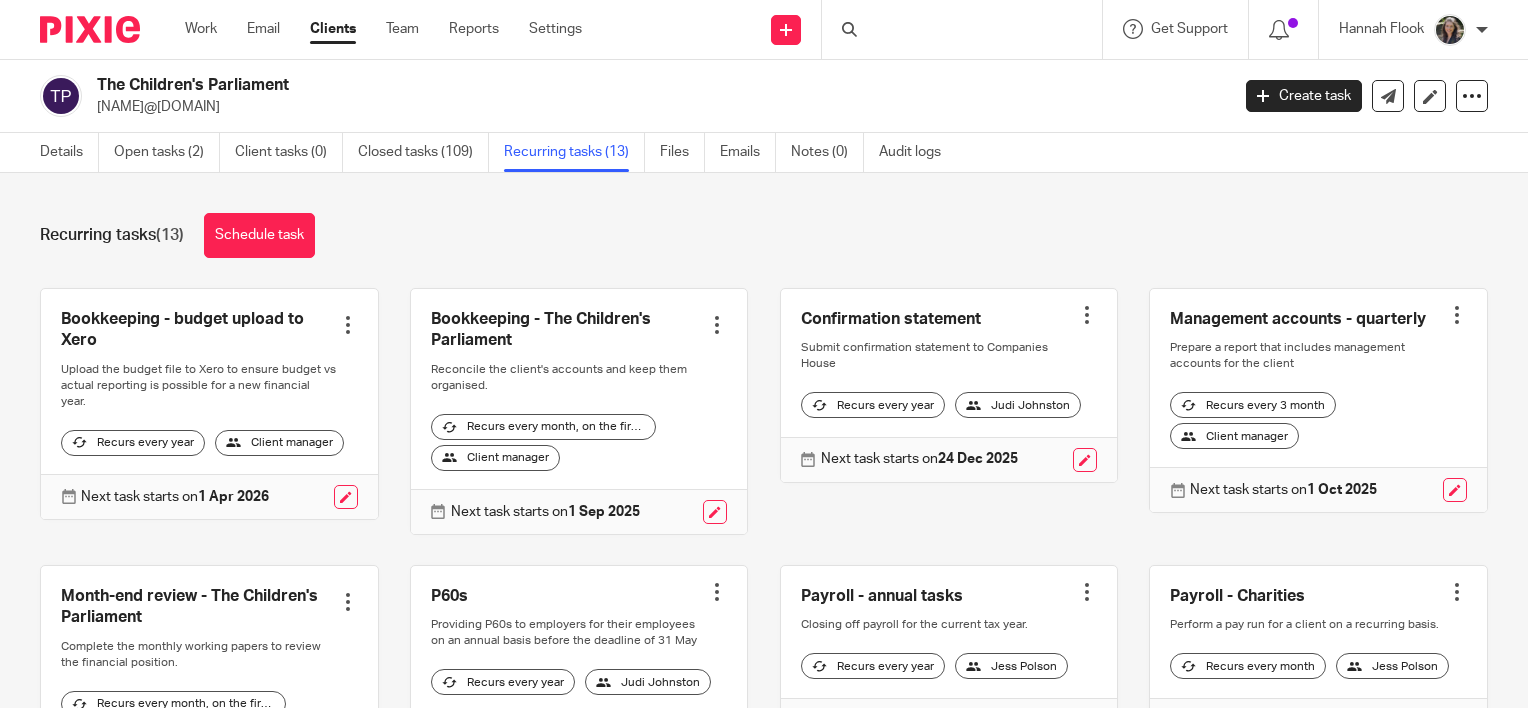 scroll, scrollTop: 0, scrollLeft: 0, axis: both 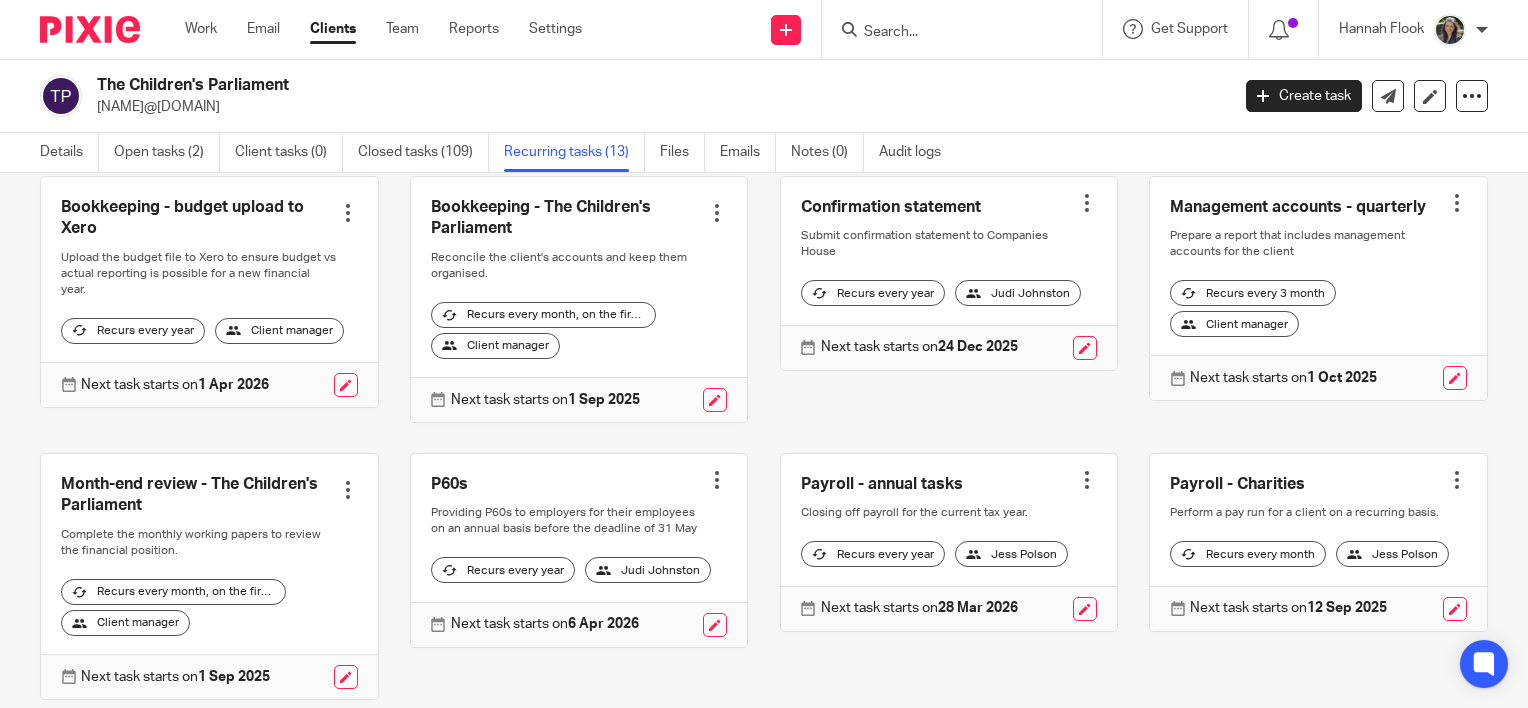 click at bounding box center [1318, 542] 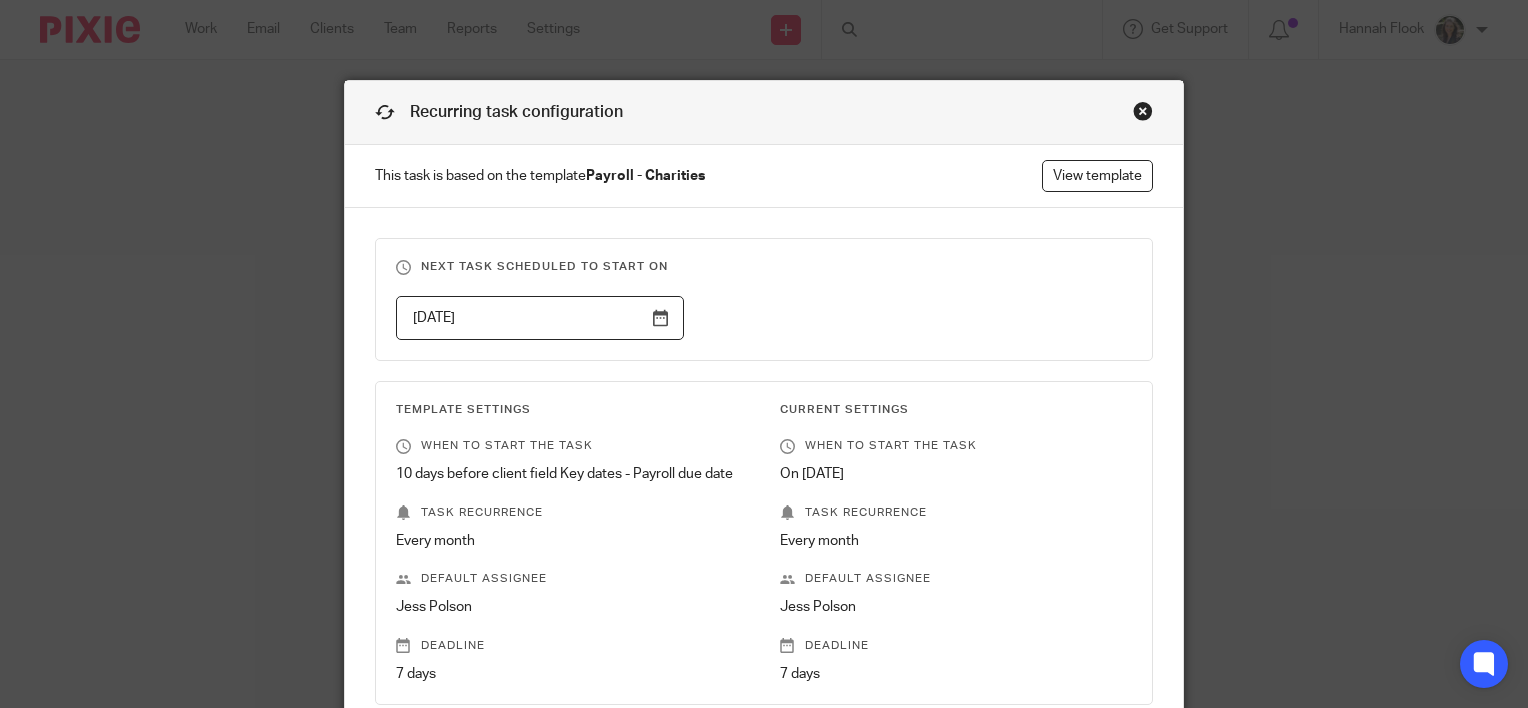 scroll, scrollTop: 0, scrollLeft: 0, axis: both 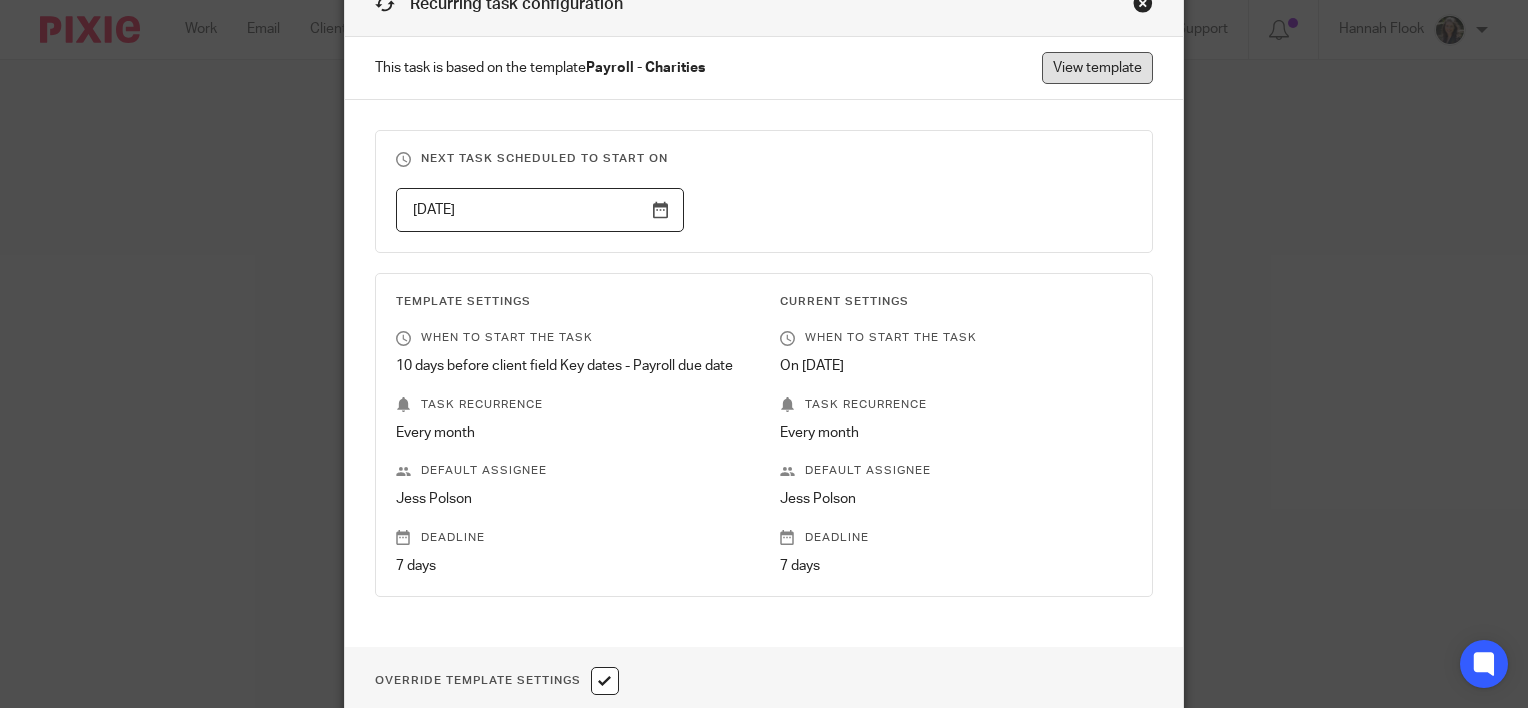 click on "View template" at bounding box center [1097, 68] 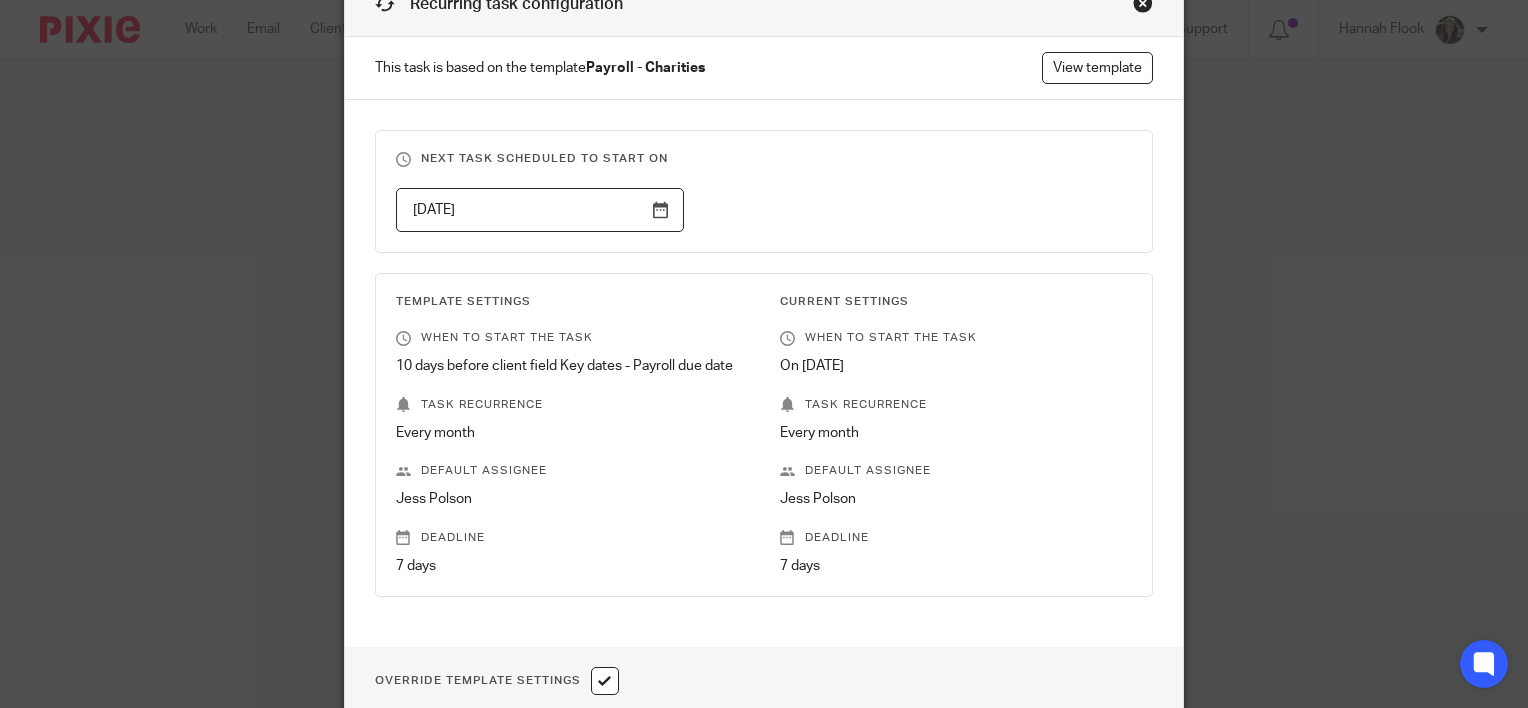 scroll, scrollTop: 0, scrollLeft: 0, axis: both 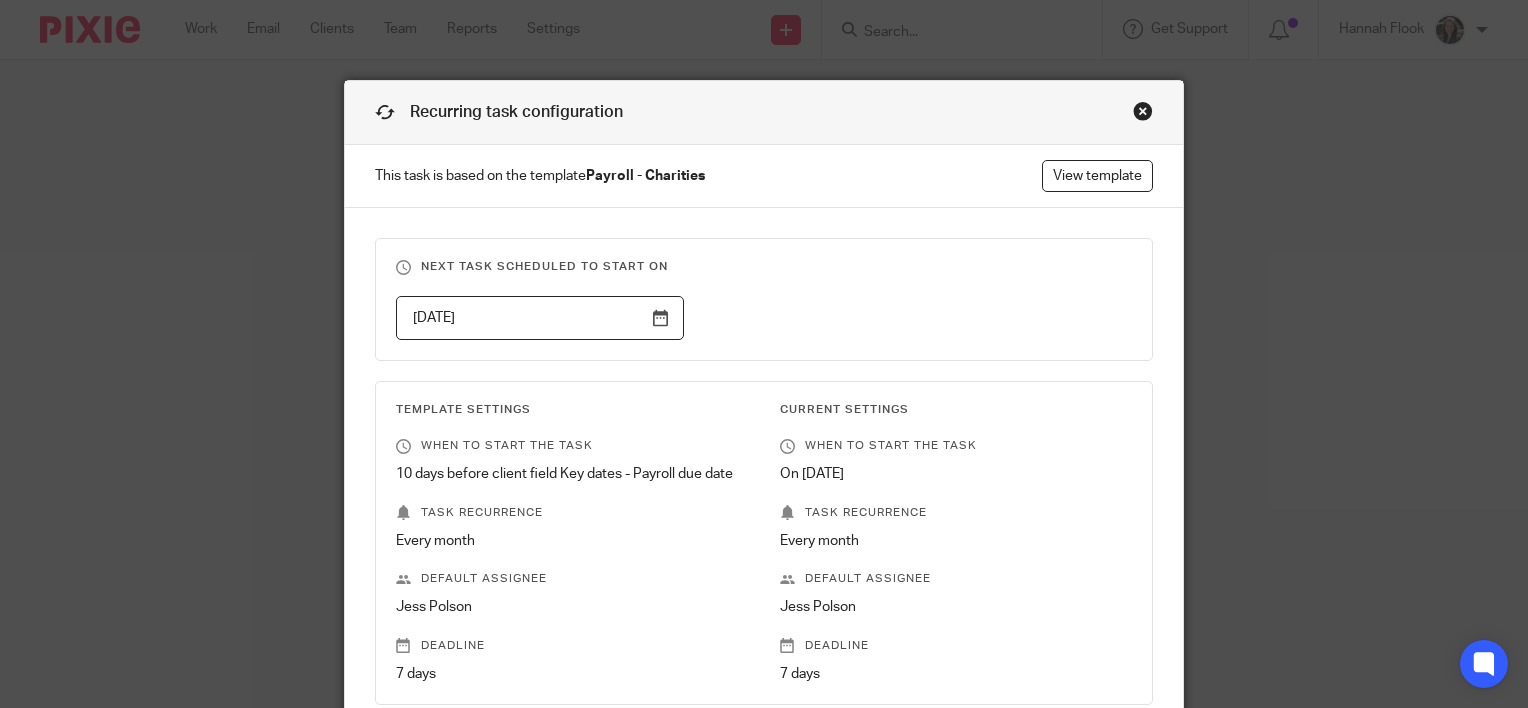 click at bounding box center [1143, 111] 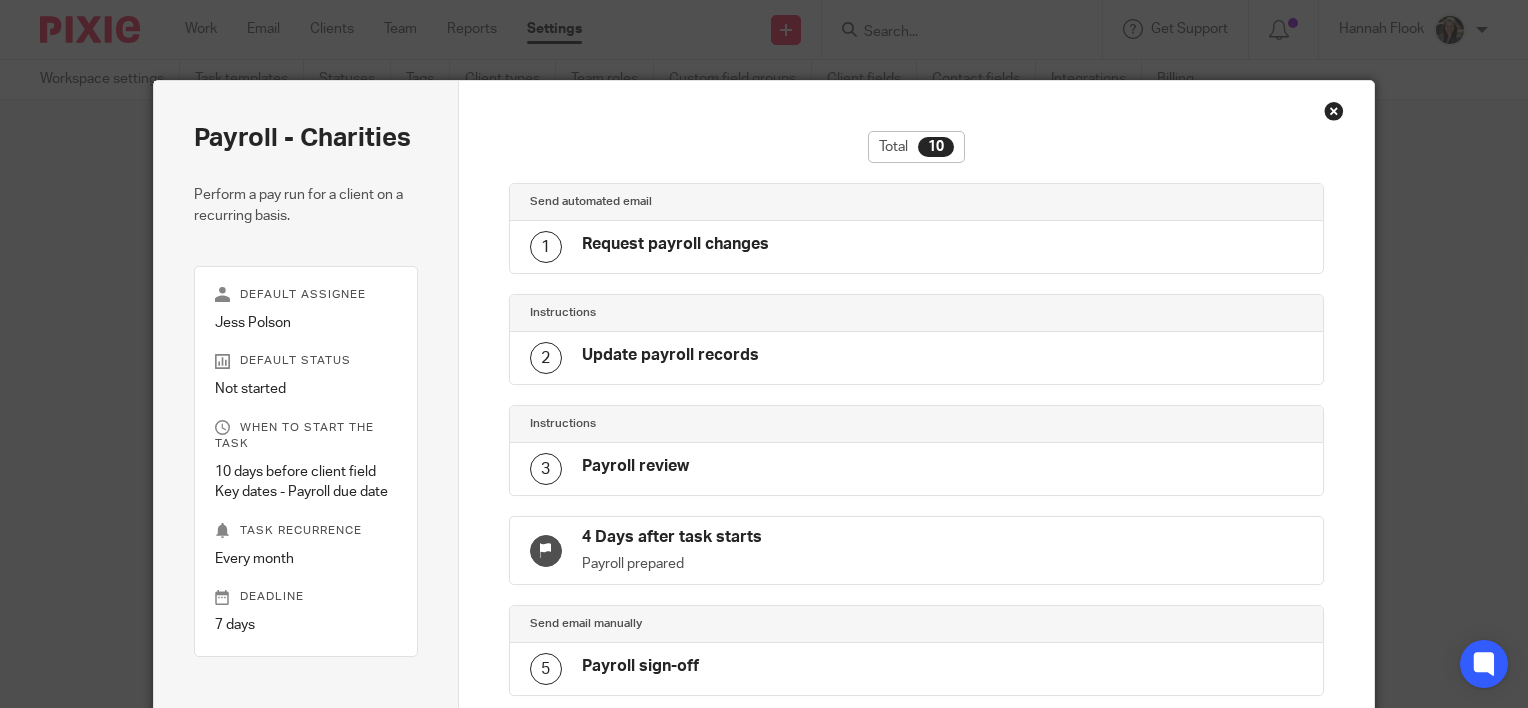 scroll, scrollTop: 0, scrollLeft: 0, axis: both 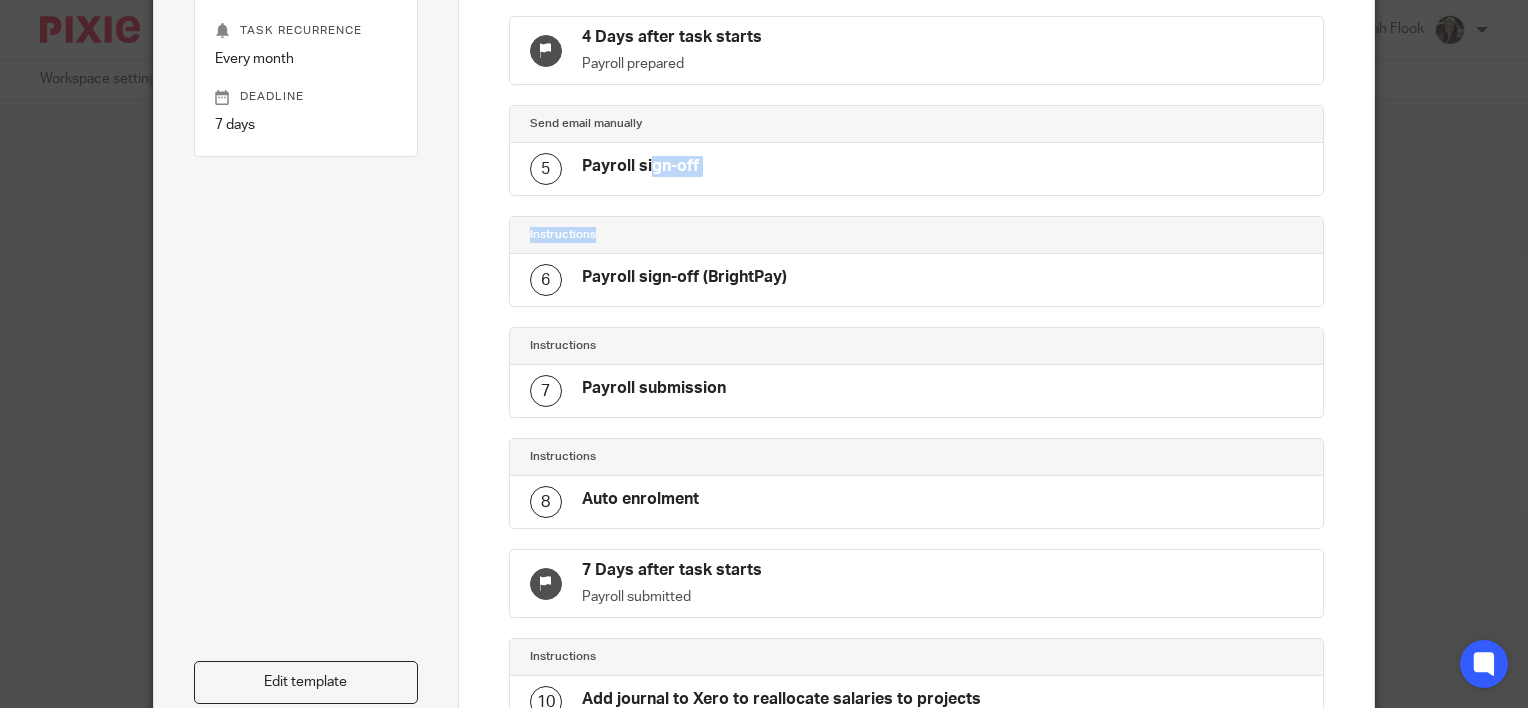 drag, startPoint x: 632, startPoint y: 212, endPoint x: 641, endPoint y: 164, distance: 48.83646 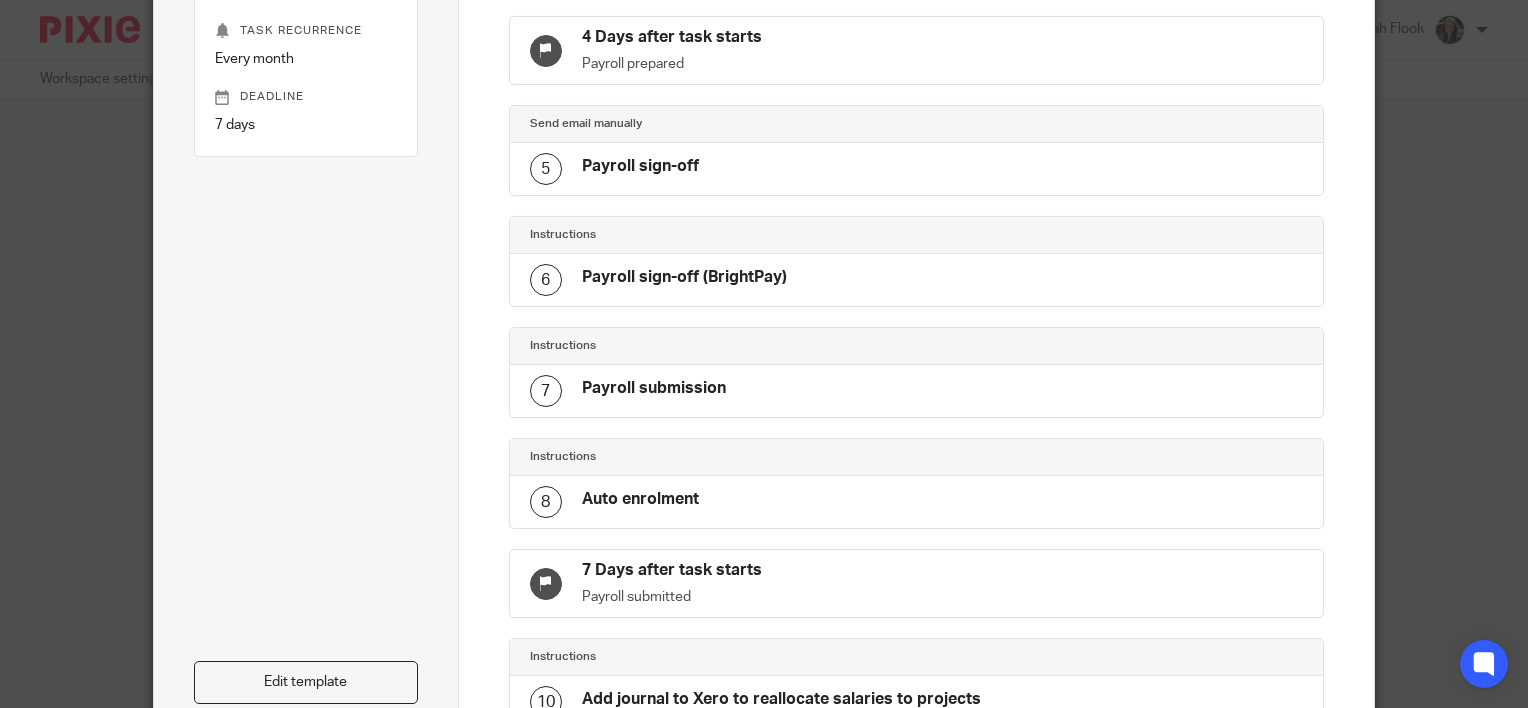 click on "Payroll sign-off" at bounding box center [640, 166] 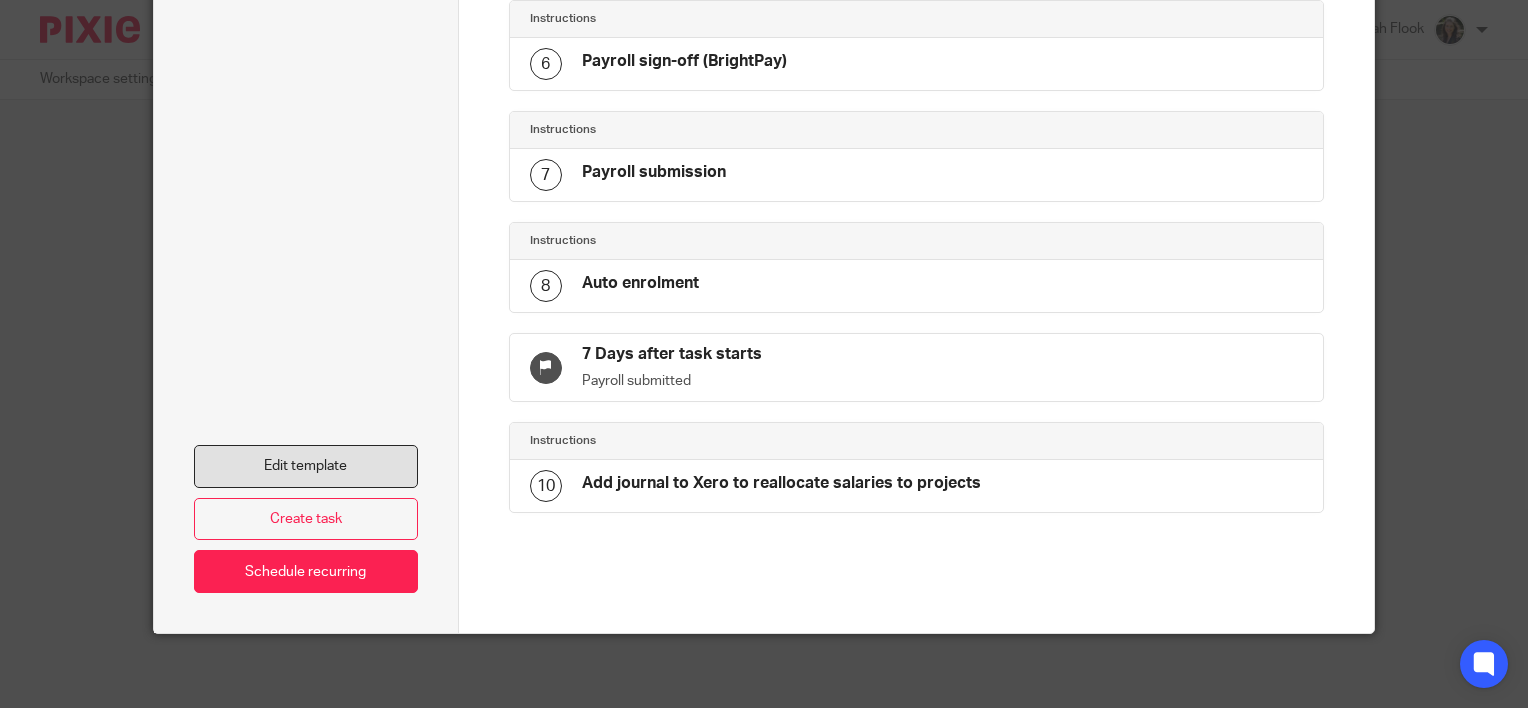 click on "Edit template" at bounding box center (306, 466) 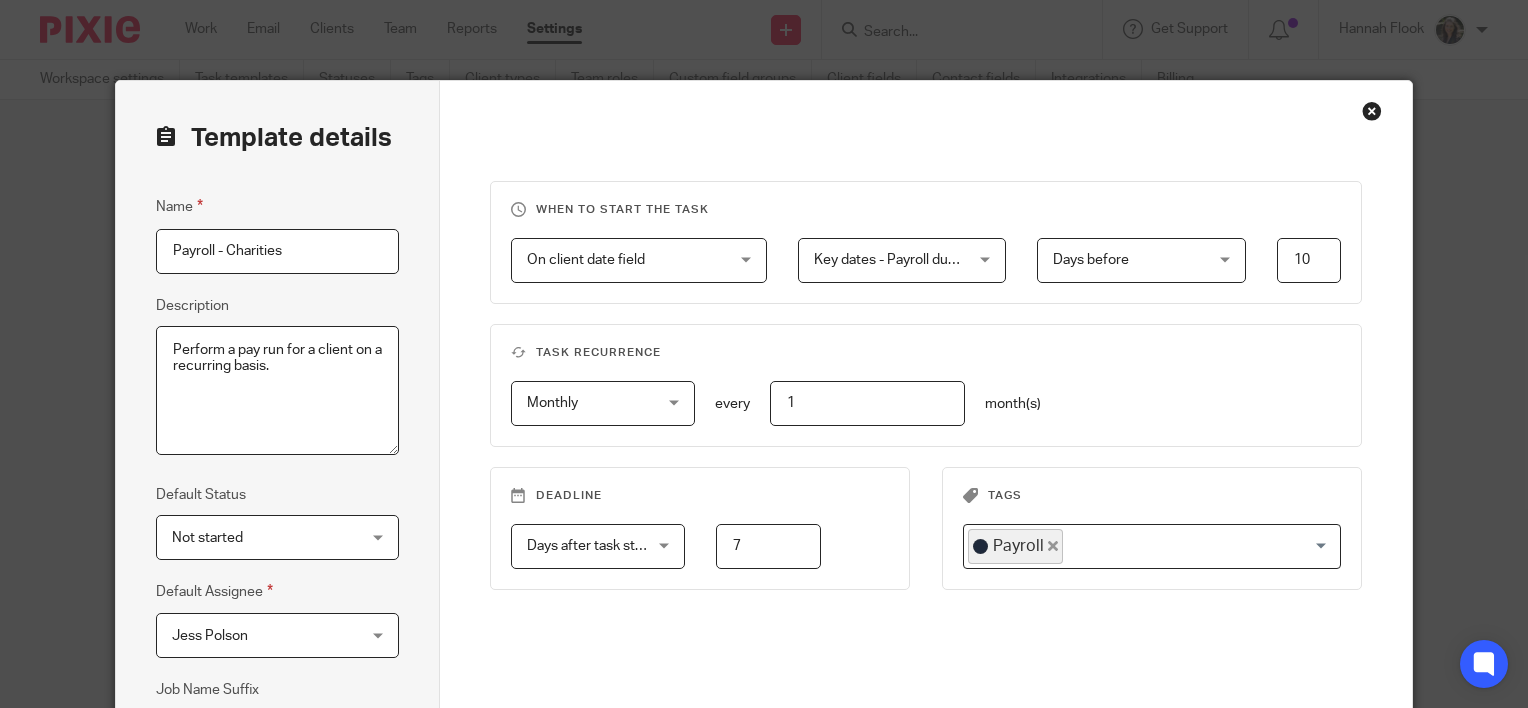 scroll, scrollTop: 0, scrollLeft: 0, axis: both 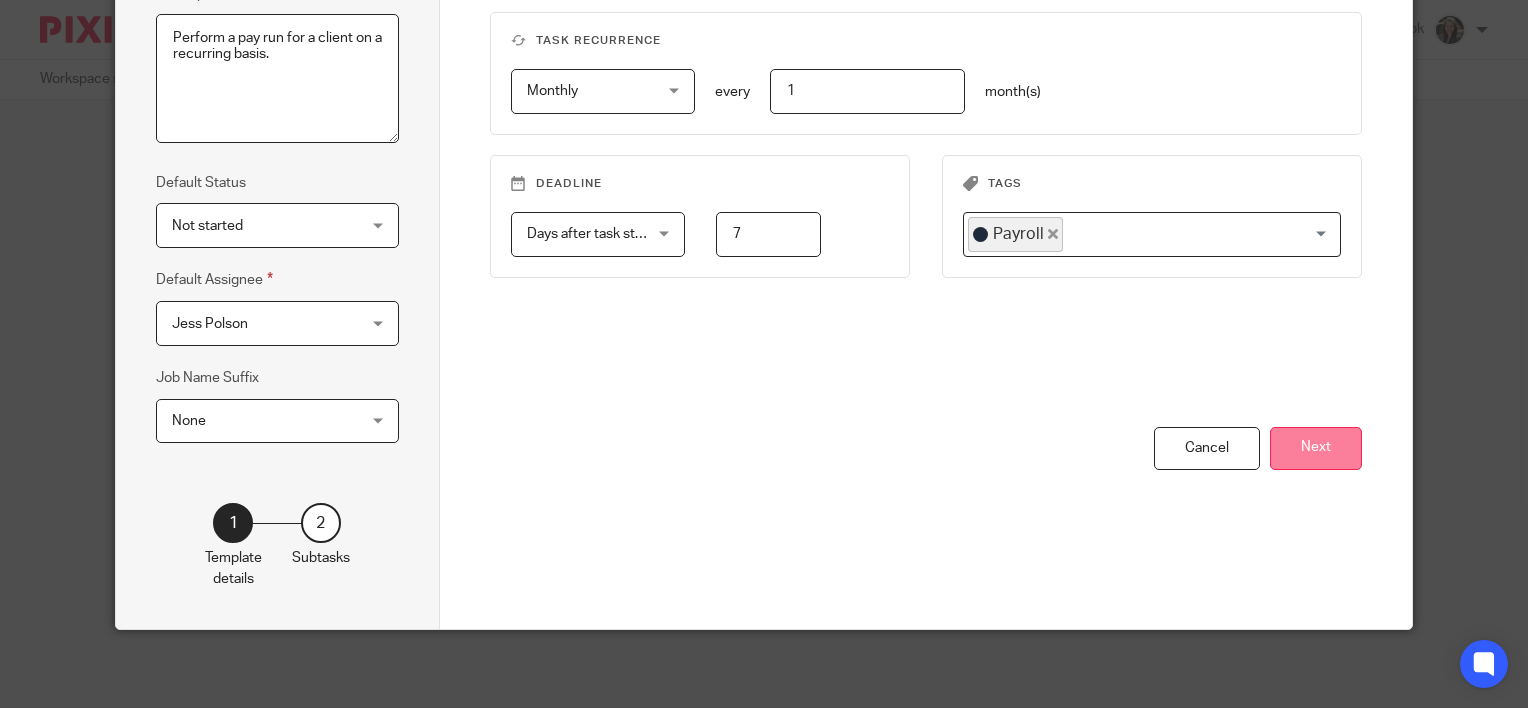 click on "Next" at bounding box center [1316, 448] 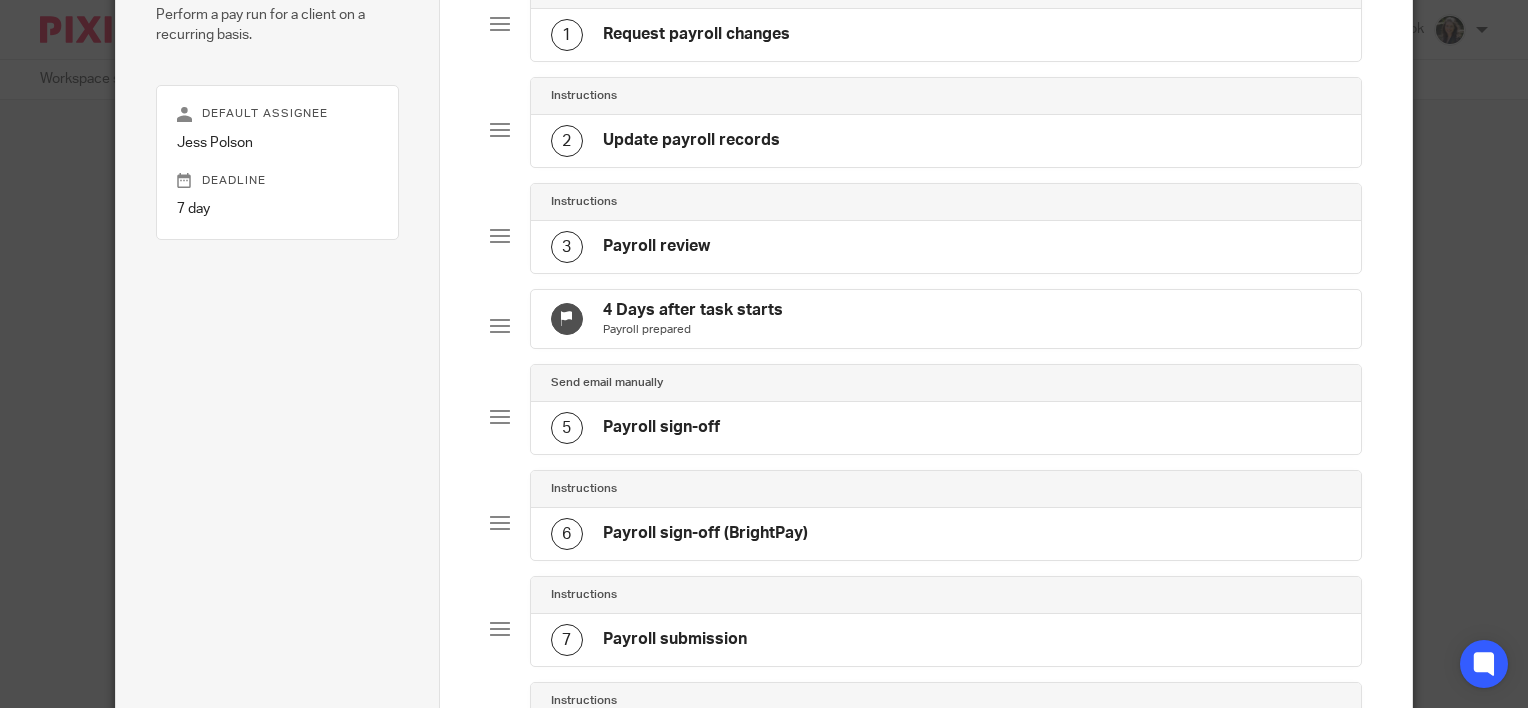scroll, scrollTop: 208, scrollLeft: 0, axis: vertical 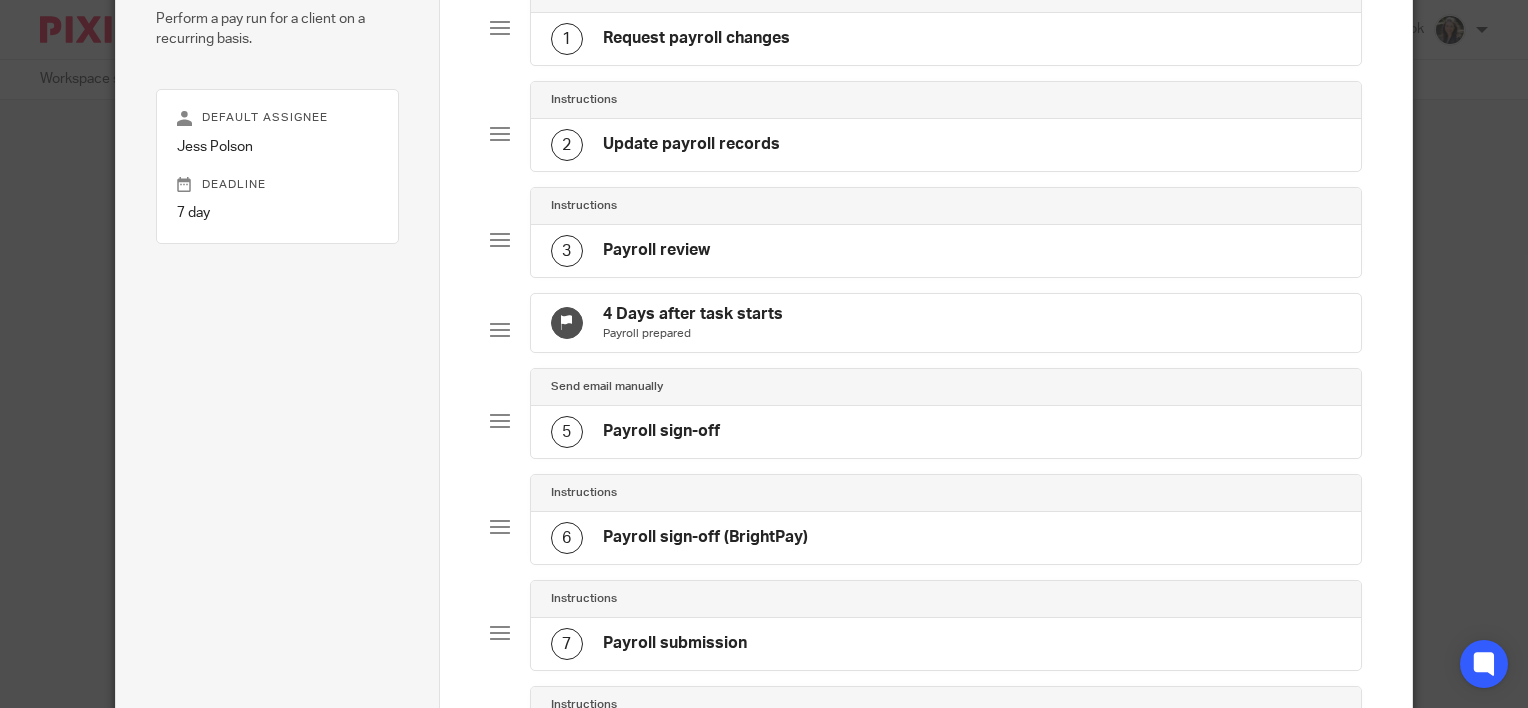click on "5
Payroll sign-off" 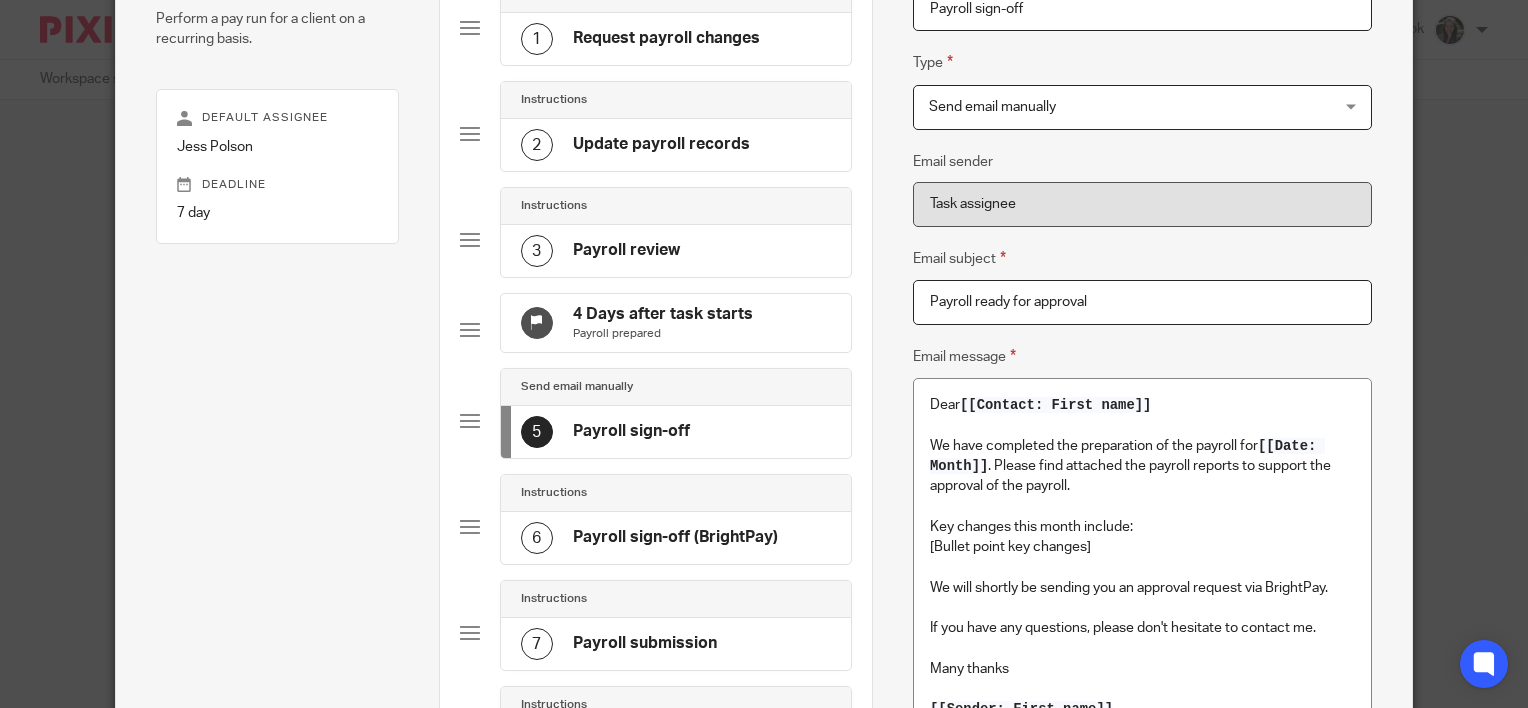 scroll, scrollTop: 194, scrollLeft: 0, axis: vertical 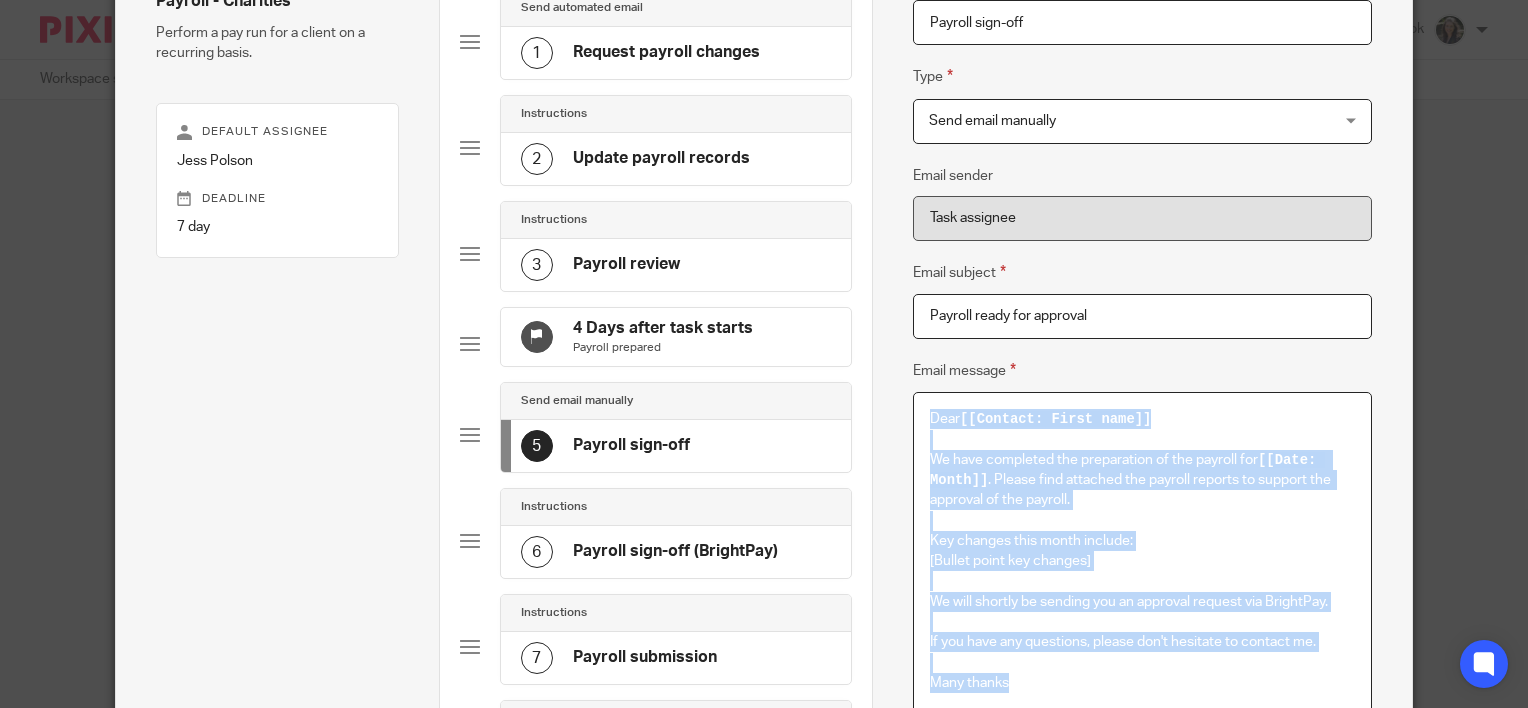 drag, startPoint x: 918, startPoint y: 415, endPoint x: 1061, endPoint y: 698, distance: 317.07727 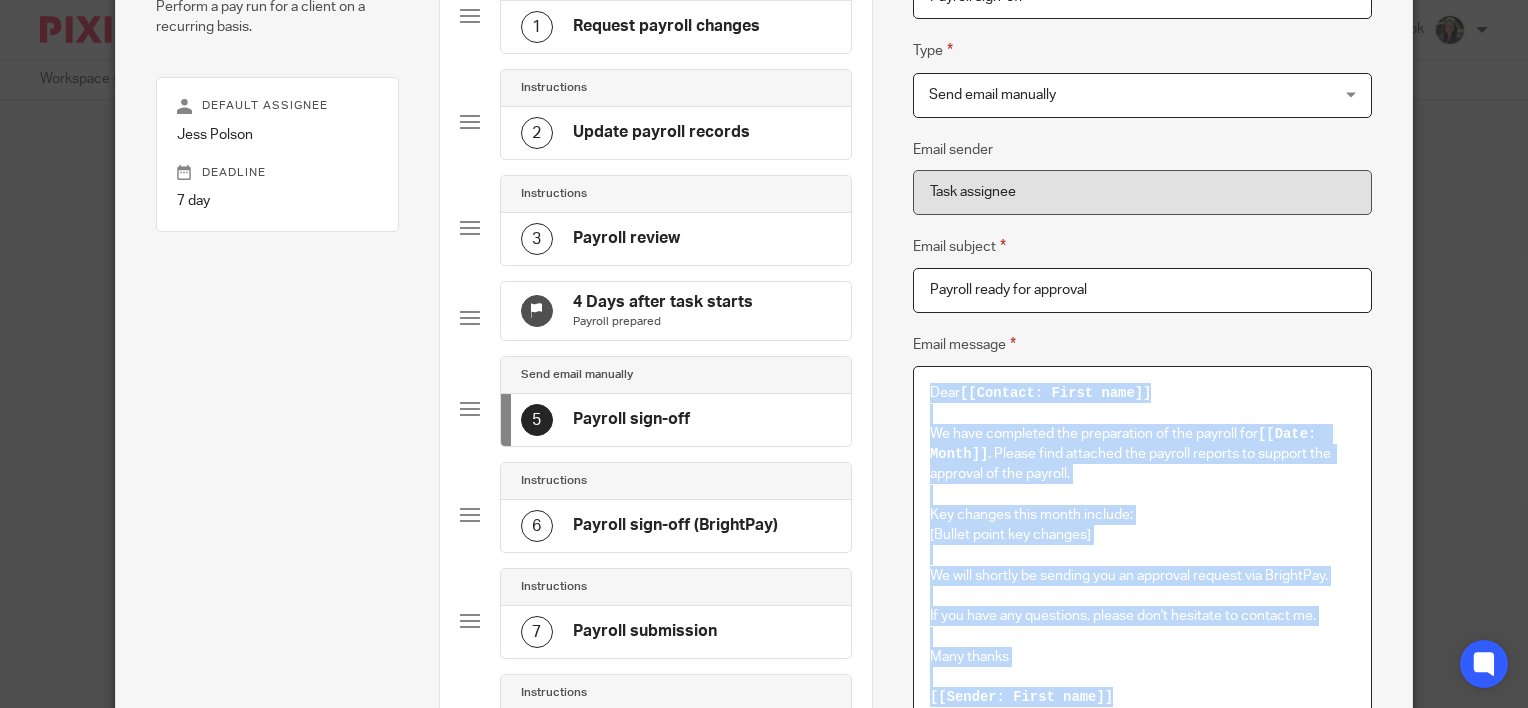 scroll, scrollTop: 222, scrollLeft: 0, axis: vertical 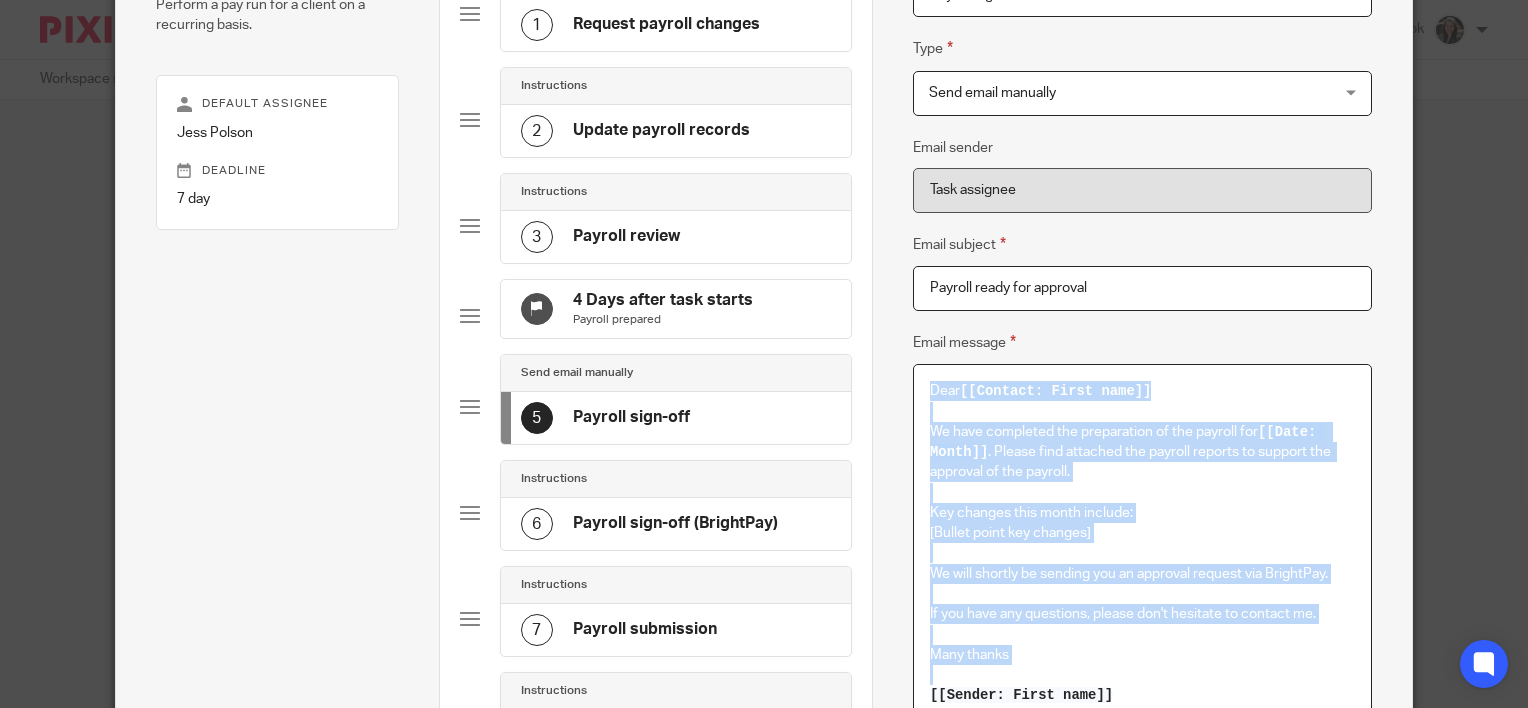 copy on "Dear  [[Contact: First name]] We have completed the preparation of the payroll for  [[Date: Month]] . Please find attached the payroll reports to support the approval of the payroll. Key changes this month include: [Bullet point key changes] We will shortly be sending you an approval request via BrightPay. If you have any questions, please don't hesitate to contact me. Many thanks" 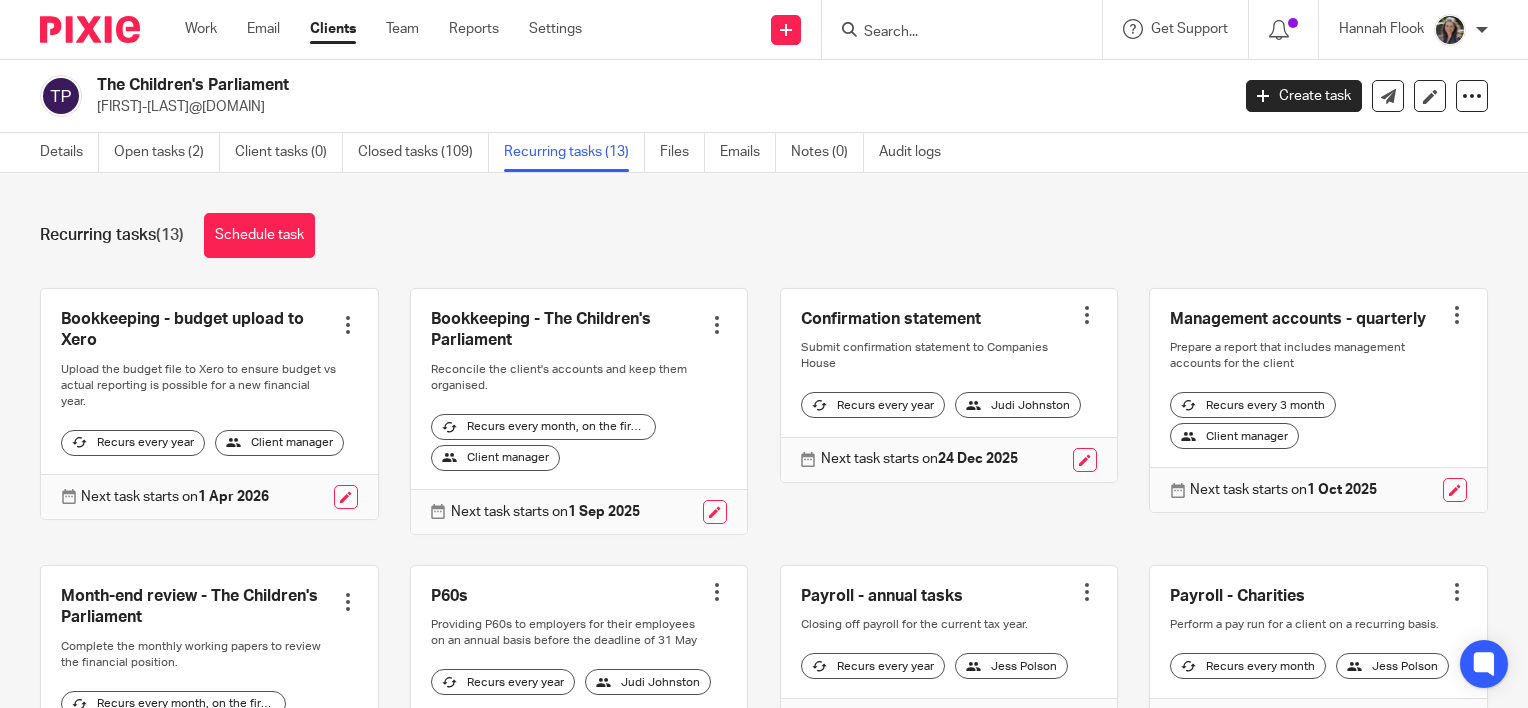 scroll, scrollTop: 0, scrollLeft: 0, axis: both 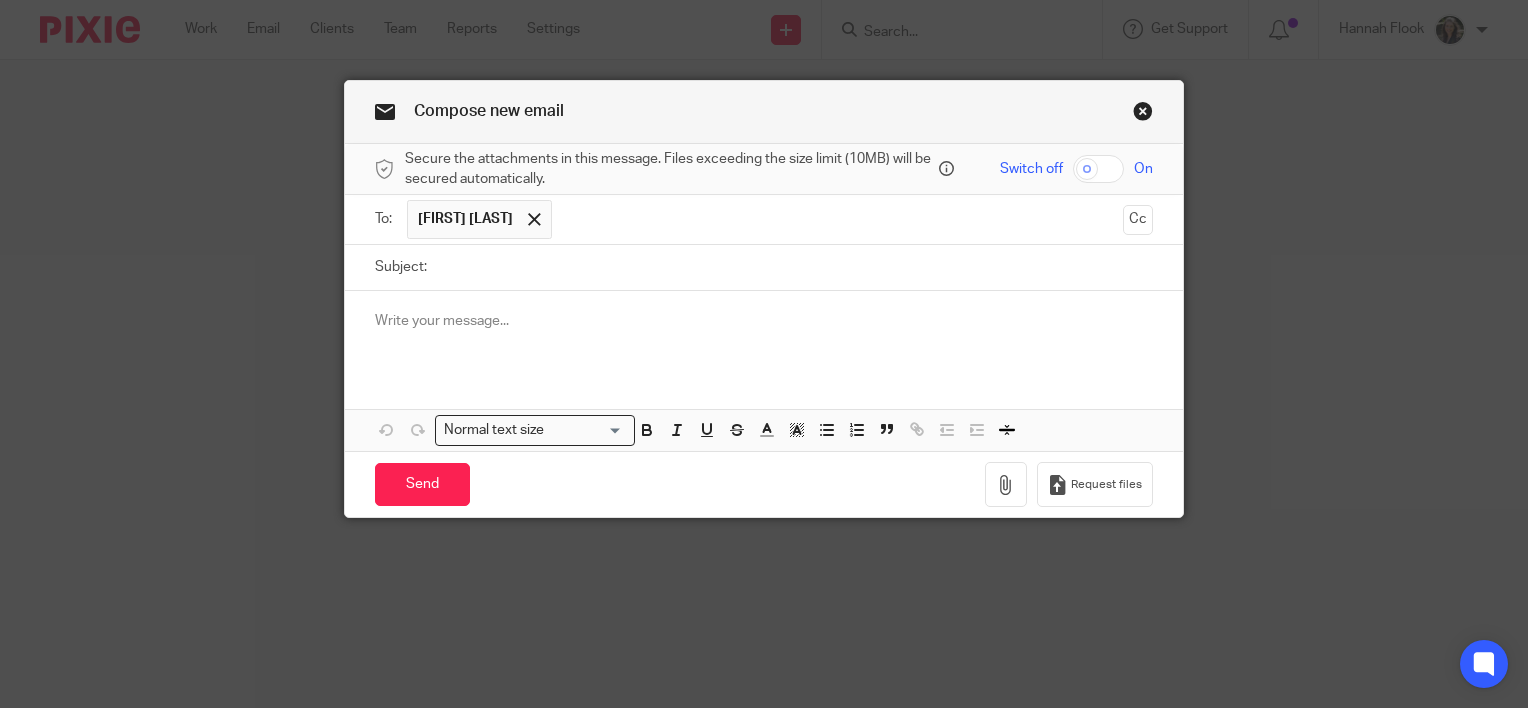click on "Subject:" at bounding box center [795, 267] 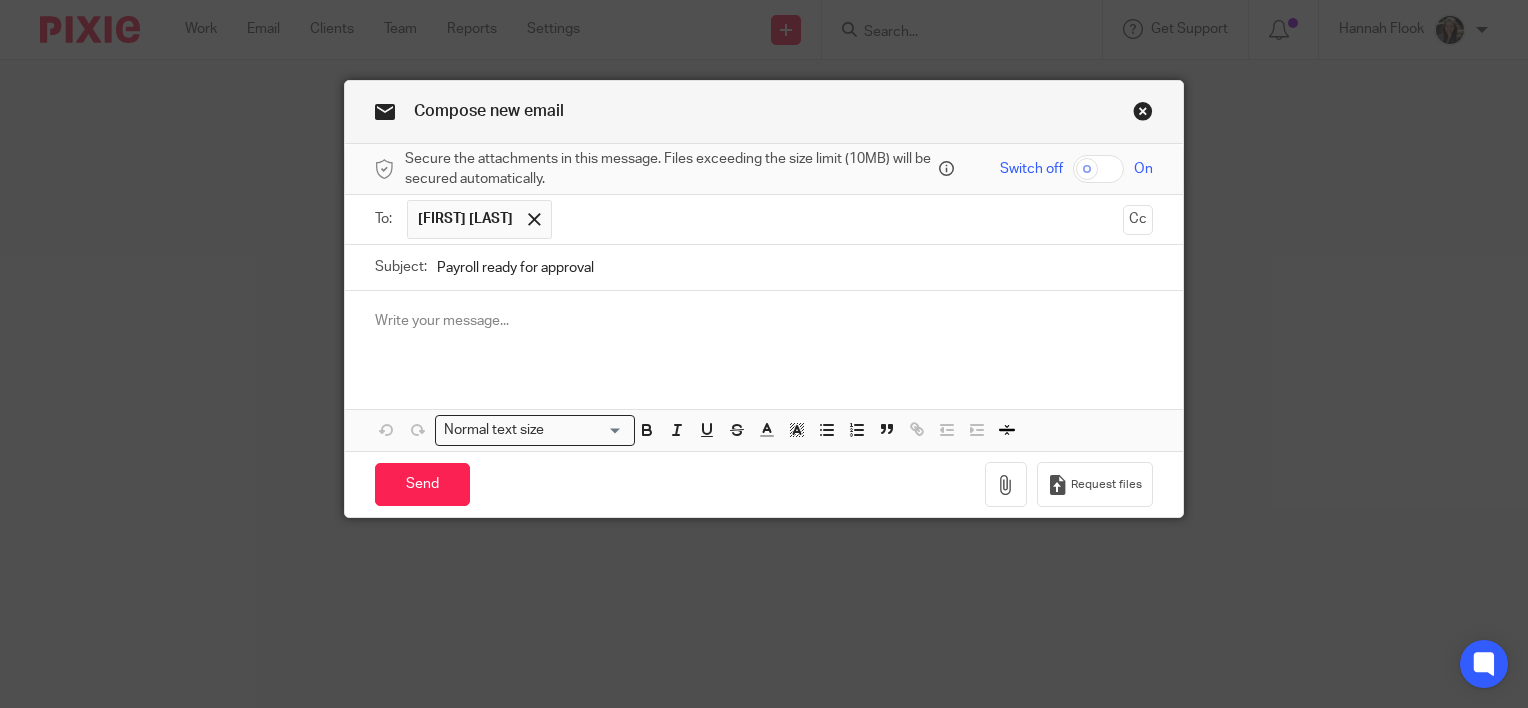 type on "Payroll ready for approval" 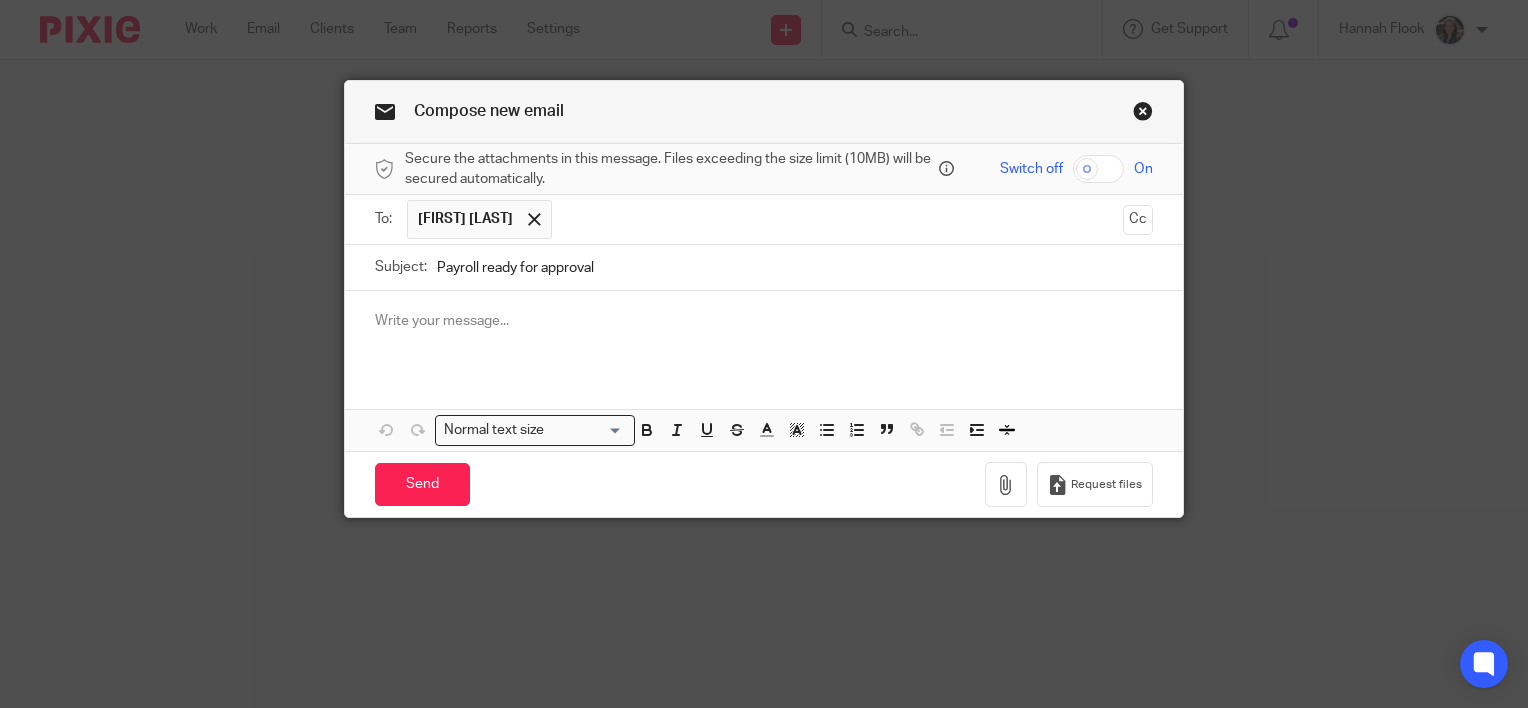 click at bounding box center (764, 330) 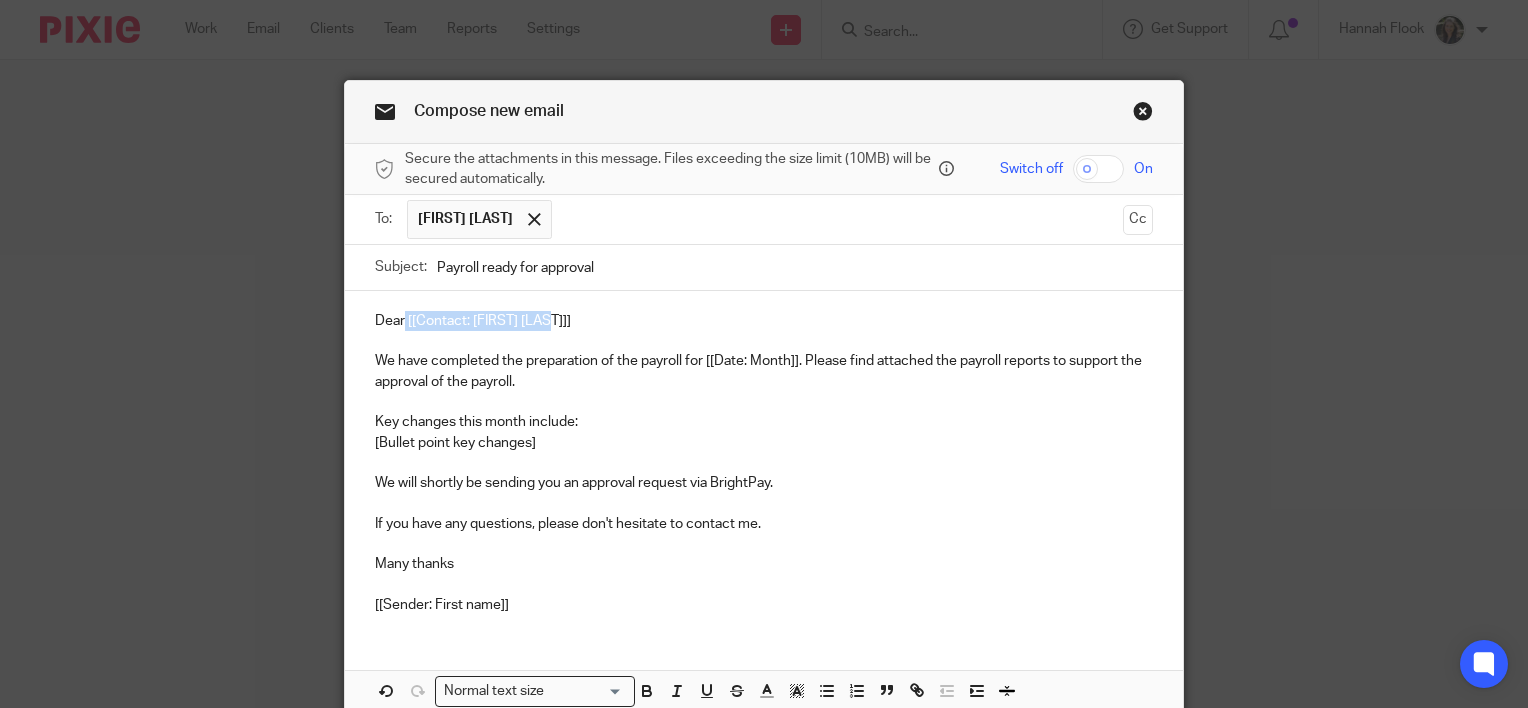 drag, startPoint x: 569, startPoint y: 320, endPoint x: 398, endPoint y: 322, distance: 171.01169 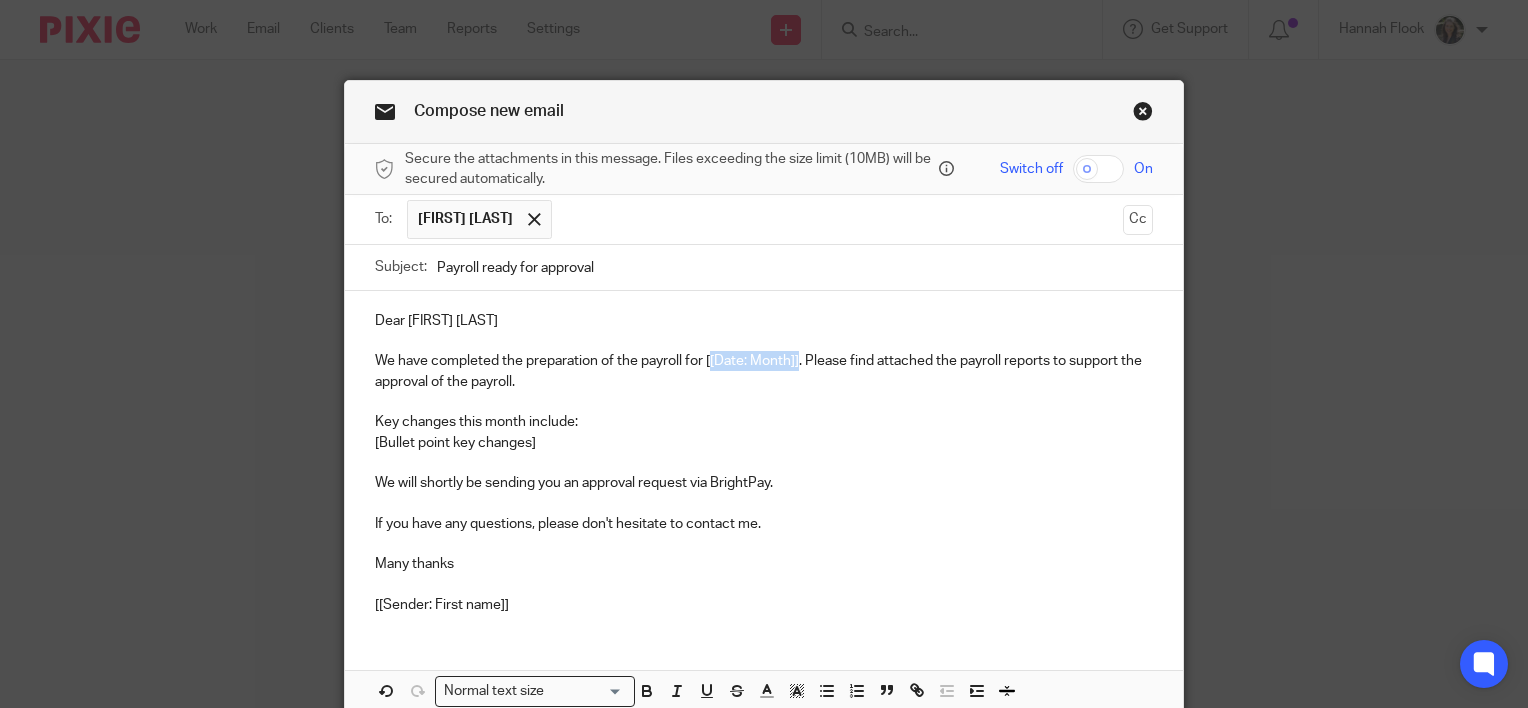drag, startPoint x: 702, startPoint y: 356, endPoint x: 791, endPoint y: 353, distance: 89.050545 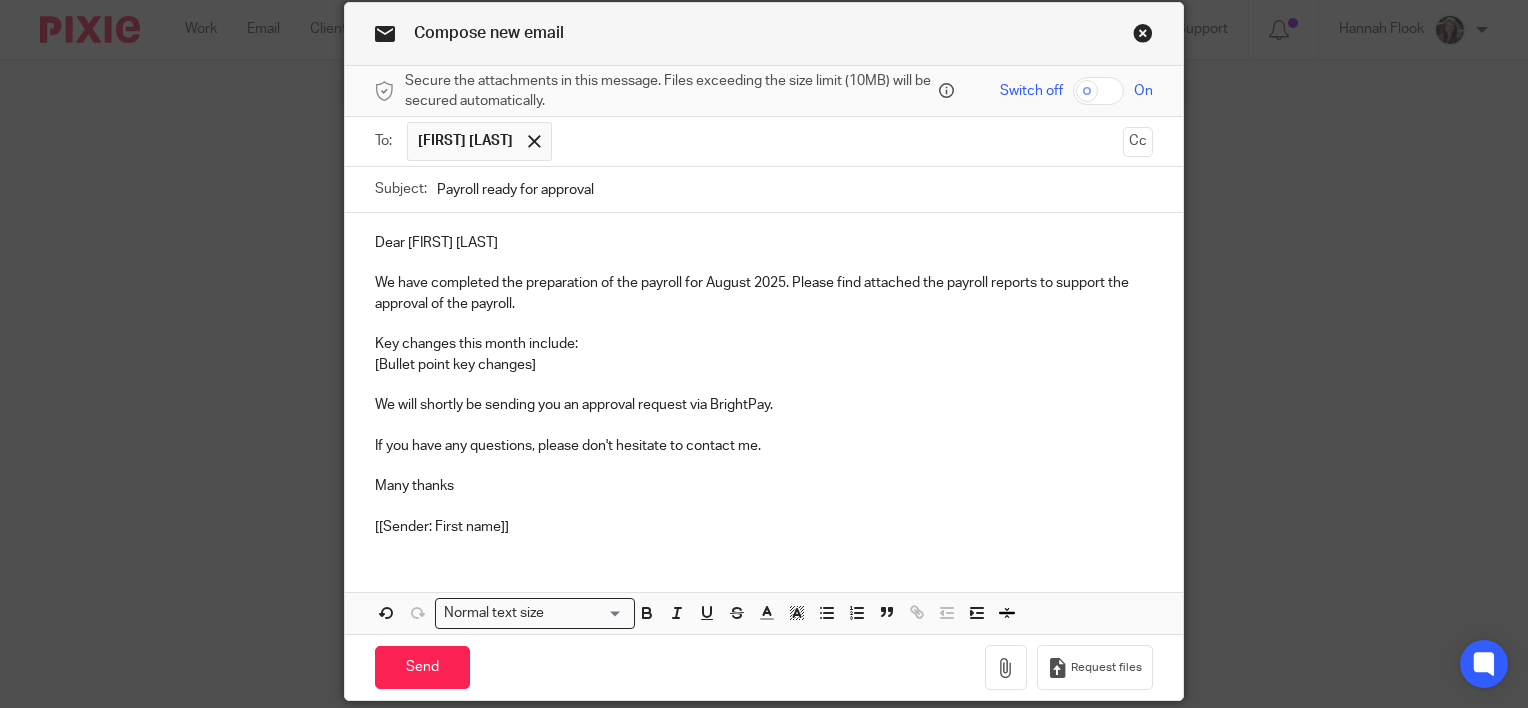 scroll, scrollTop: 79, scrollLeft: 0, axis: vertical 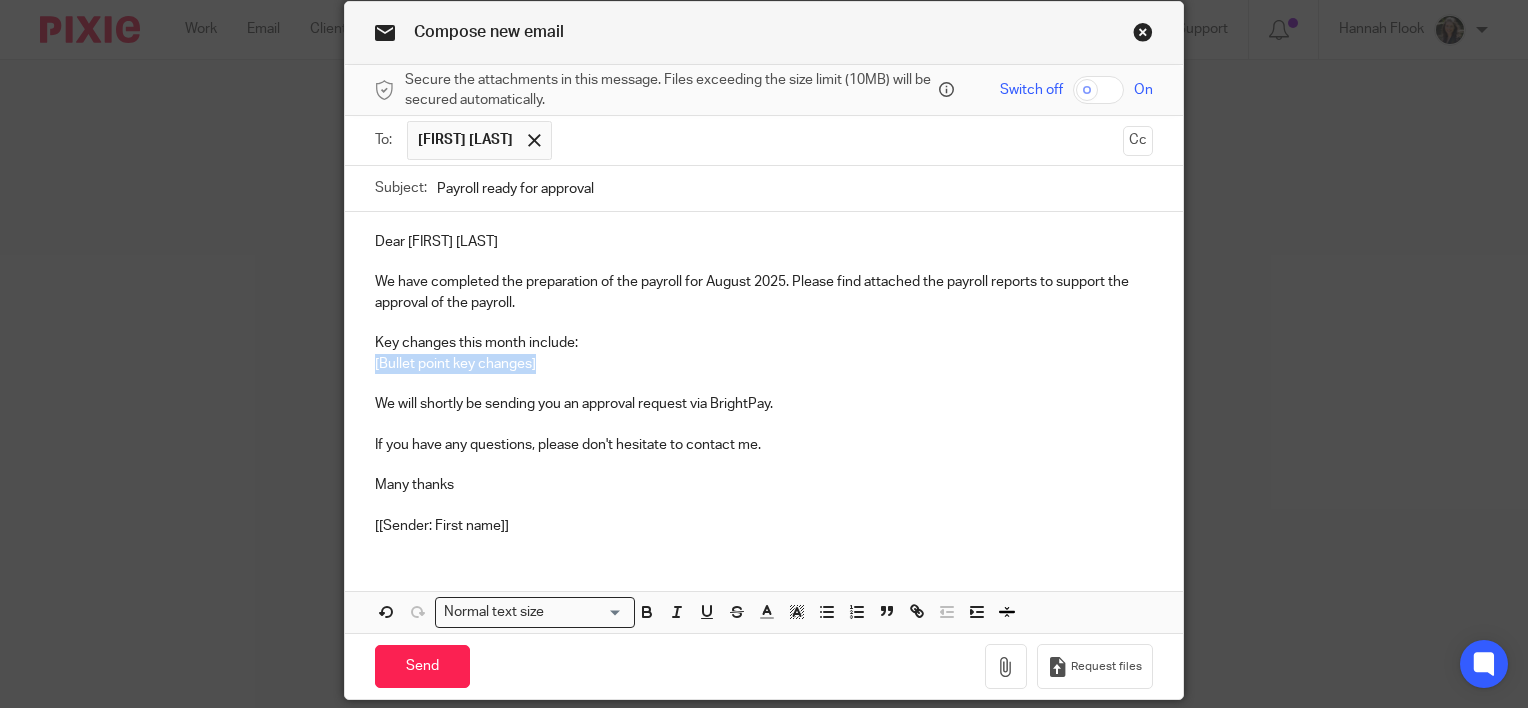 drag, startPoint x: 536, startPoint y: 360, endPoint x: 360, endPoint y: 368, distance: 176.18172 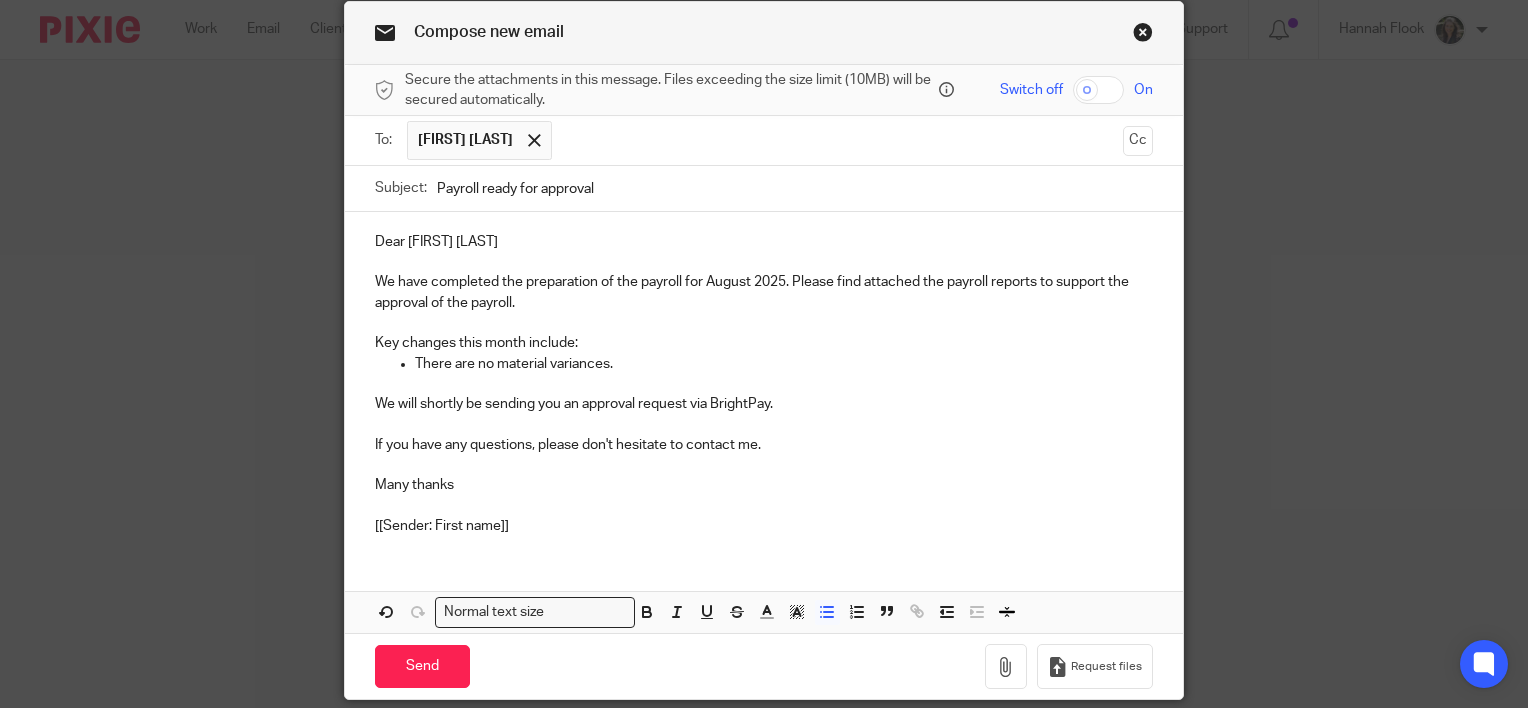 scroll, scrollTop: 88, scrollLeft: 0, axis: vertical 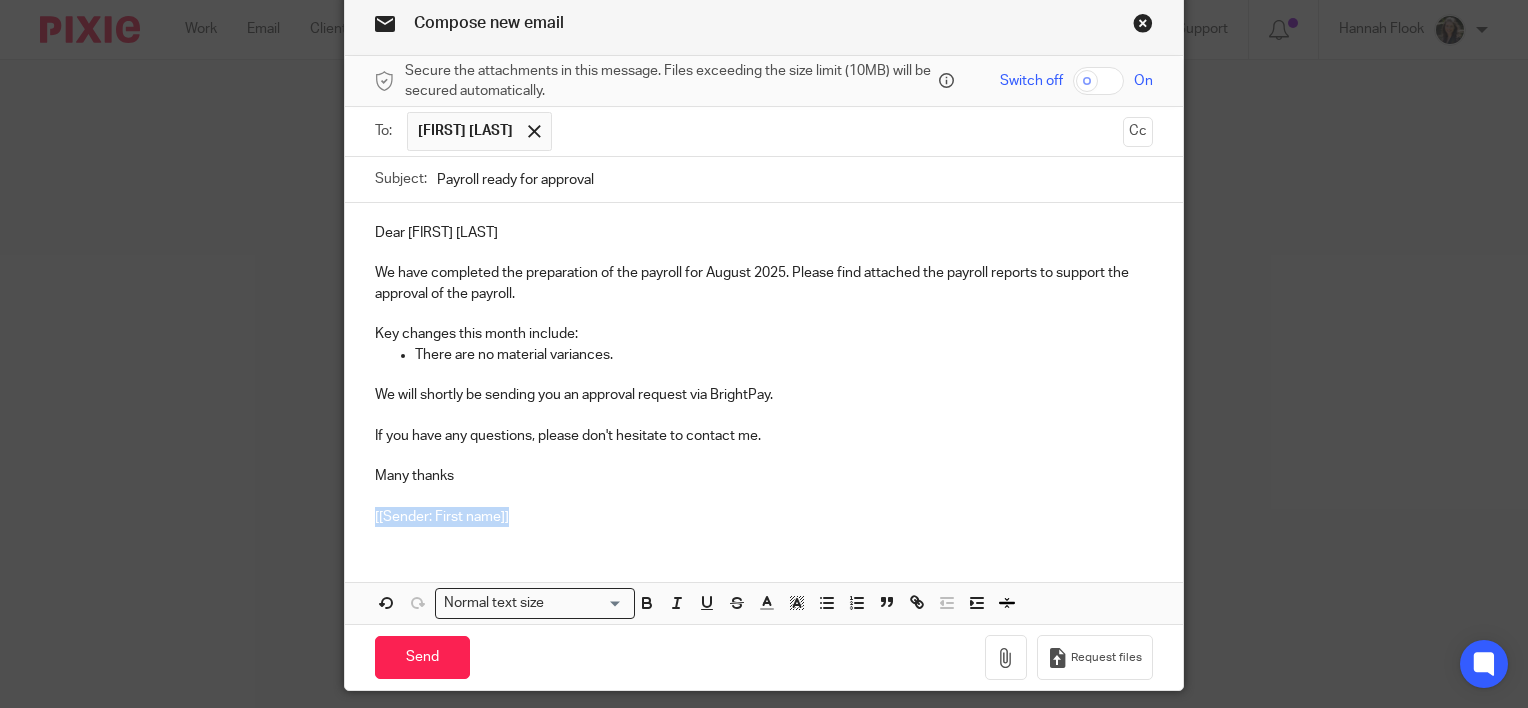 drag, startPoint x: 538, startPoint y: 513, endPoint x: 314, endPoint y: 528, distance: 224.50166 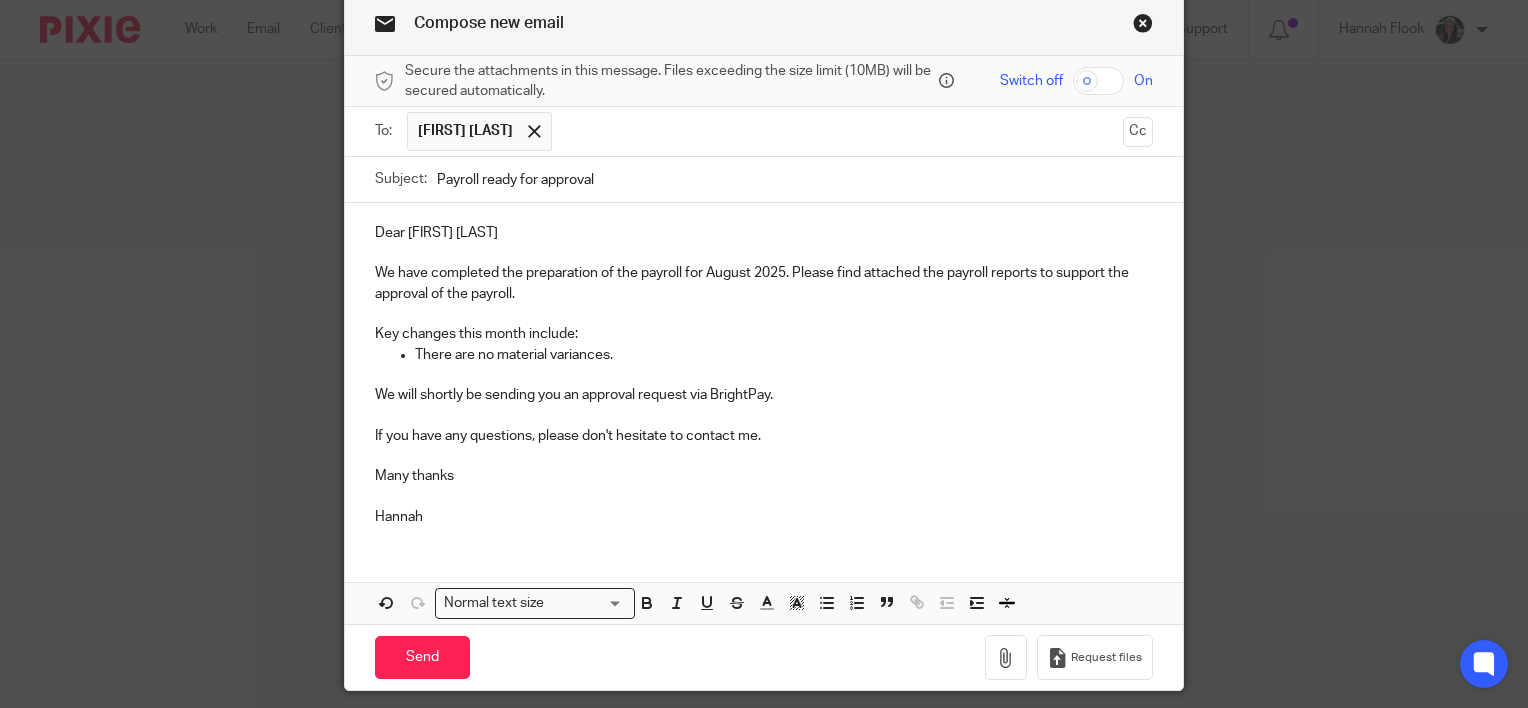 scroll, scrollTop: 0, scrollLeft: 0, axis: both 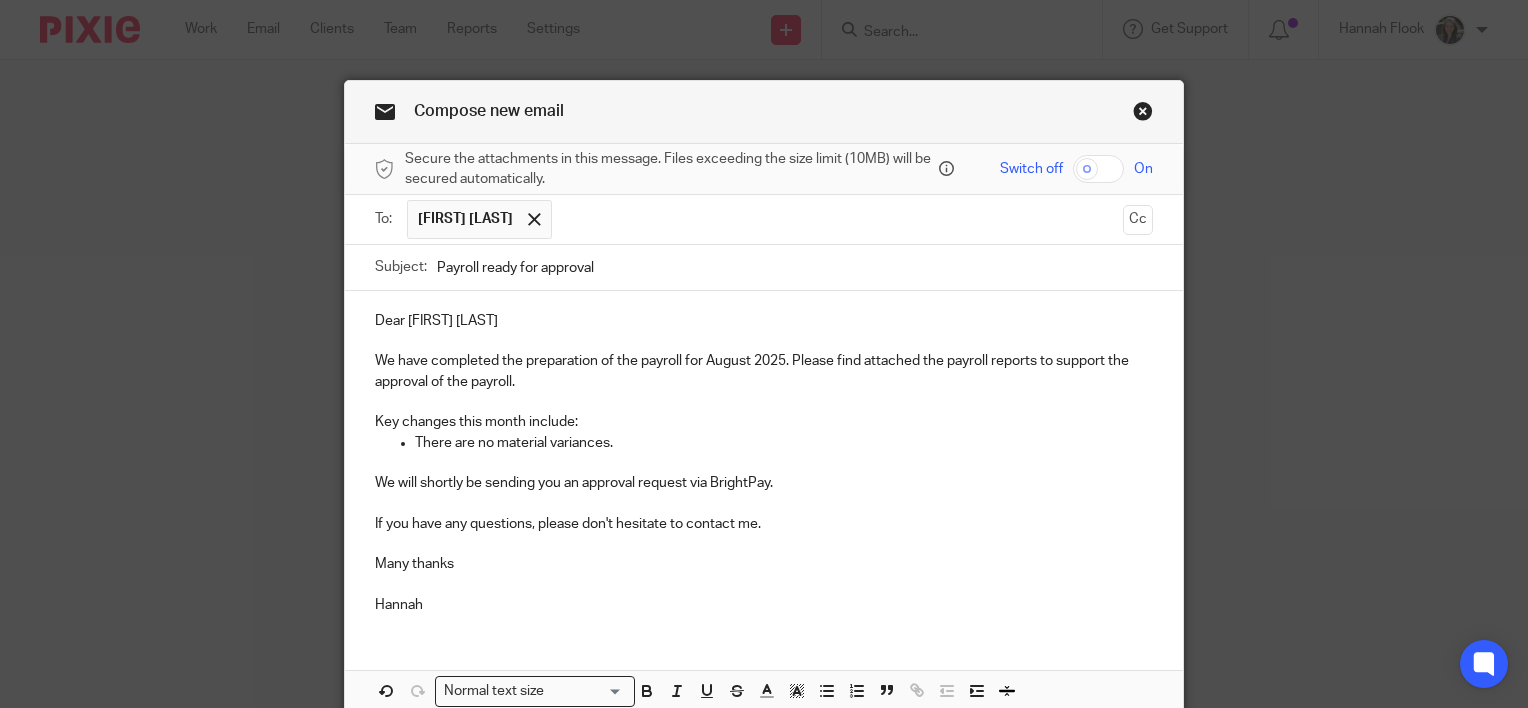 click at bounding box center [1098, 169] 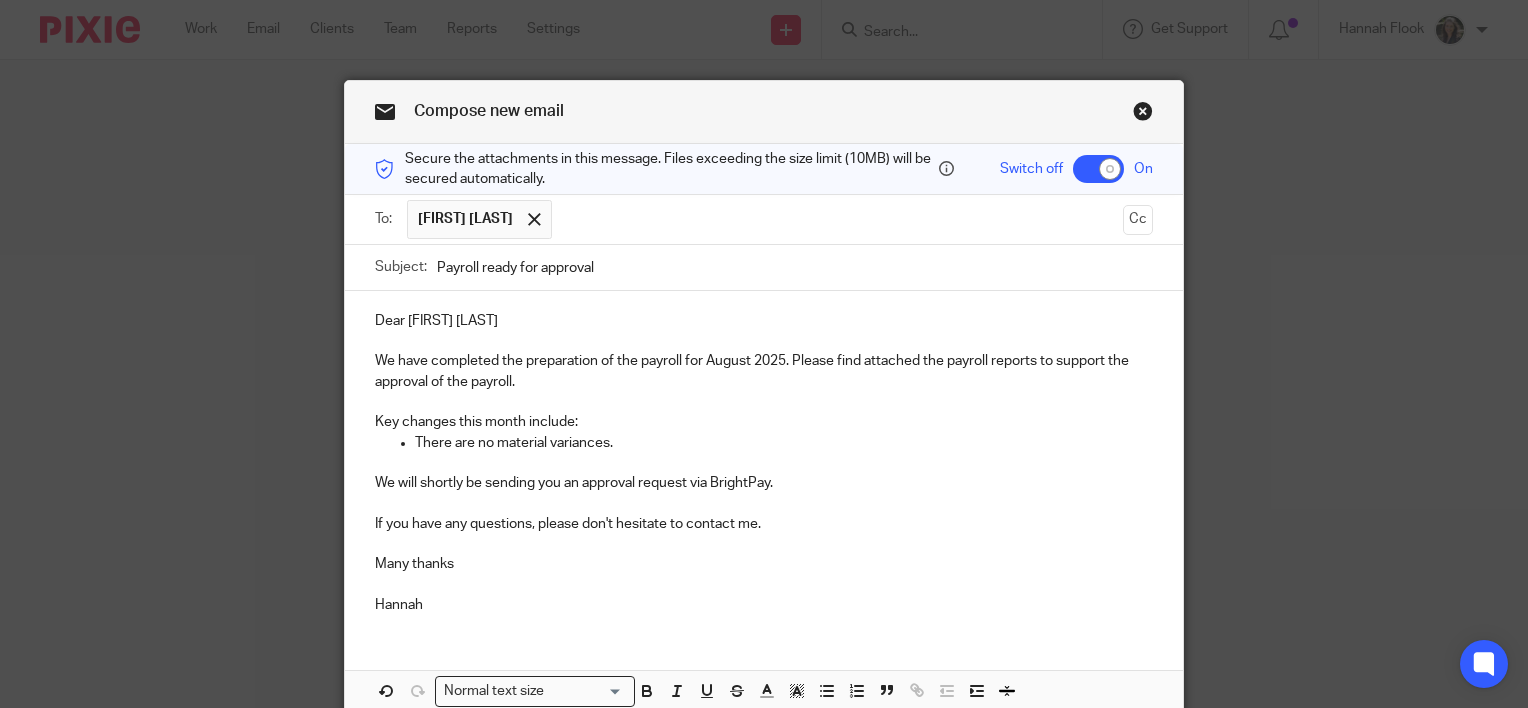 scroll, scrollTop: 148, scrollLeft: 0, axis: vertical 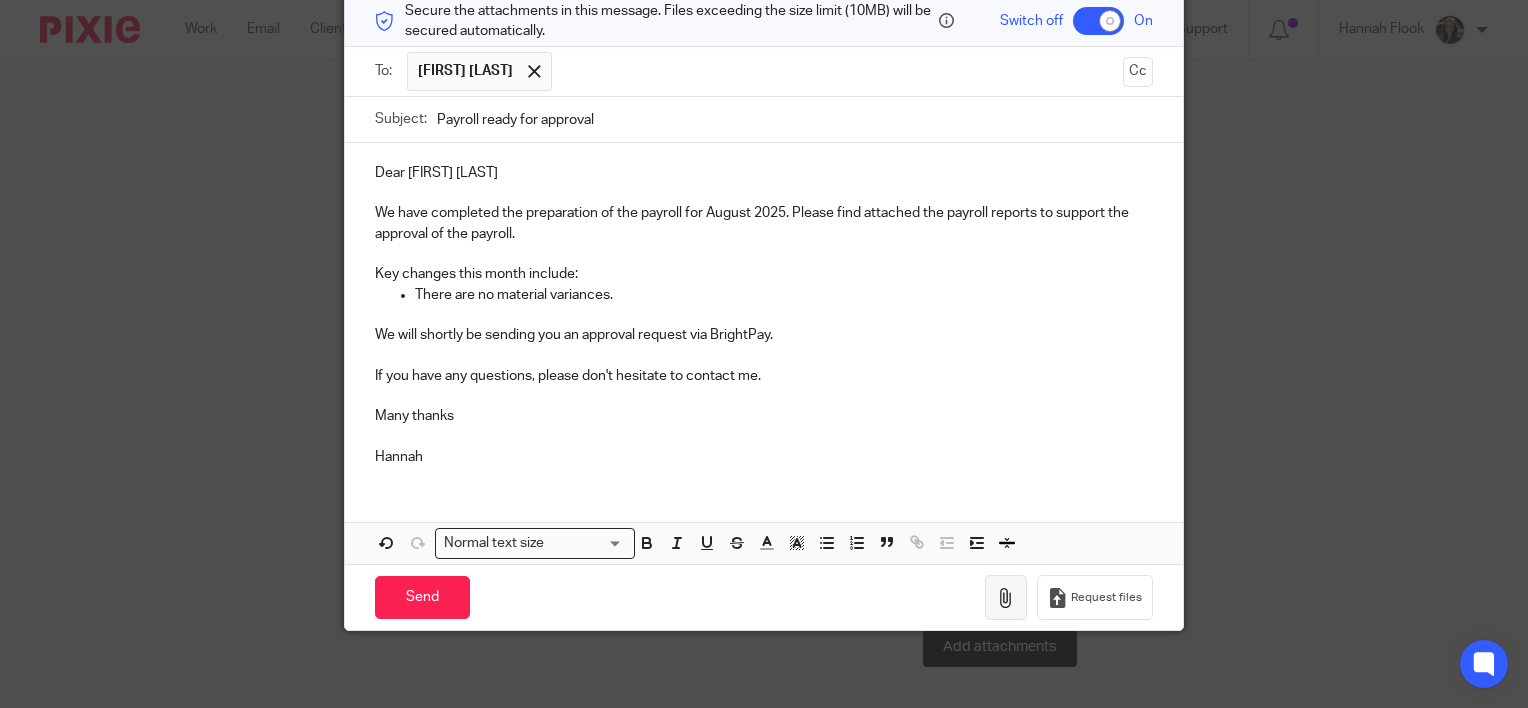 click at bounding box center [1006, 598] 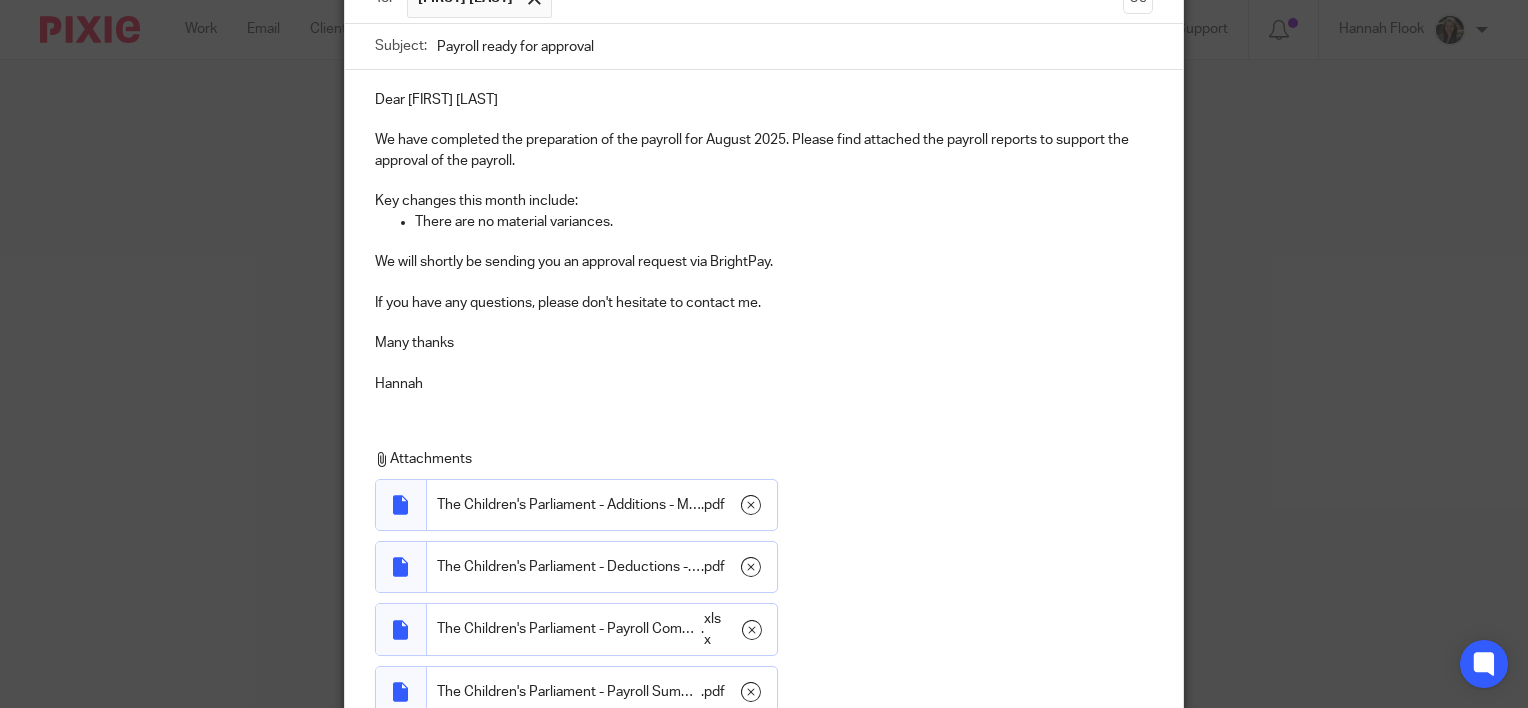 scroll, scrollTop: 120, scrollLeft: 0, axis: vertical 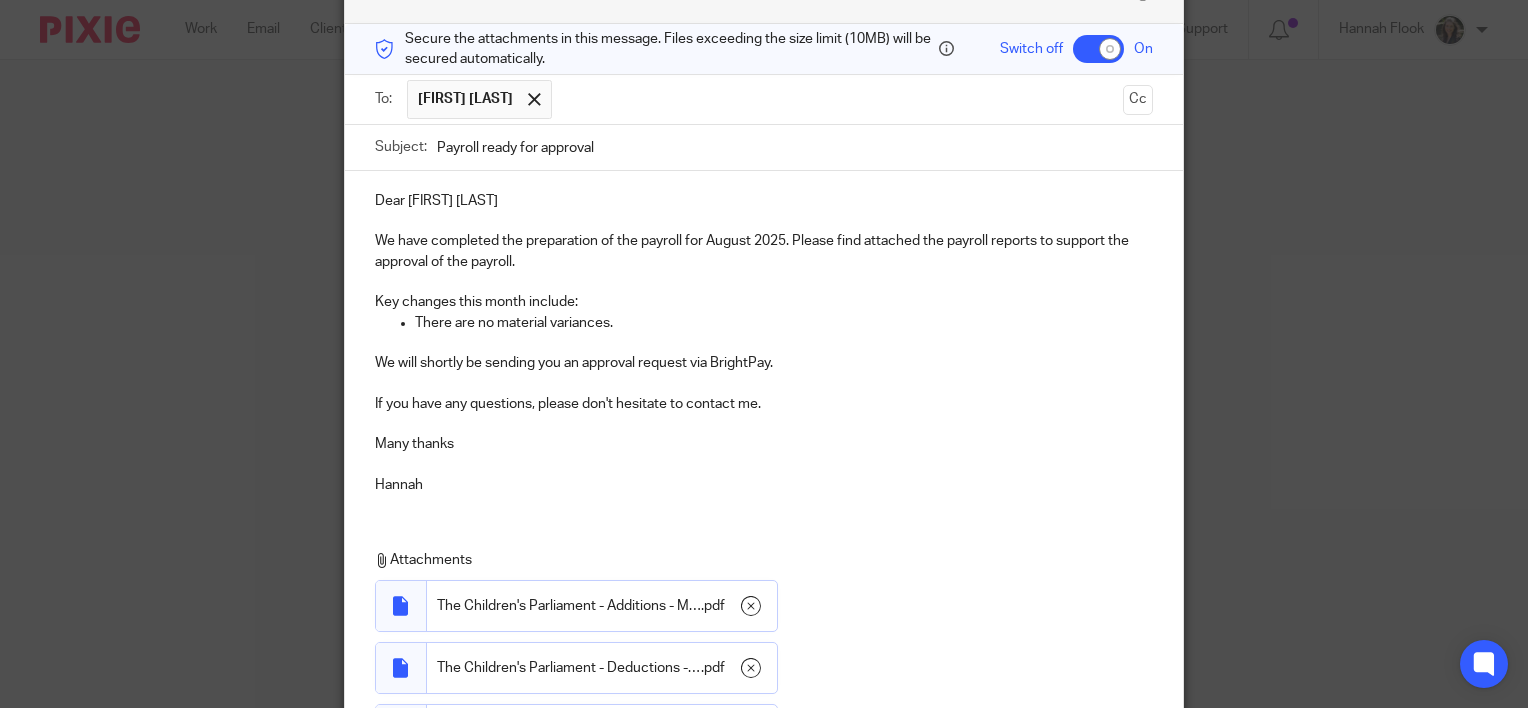 click on "Dear [FIRST] [LAST]" at bounding box center (764, 201) 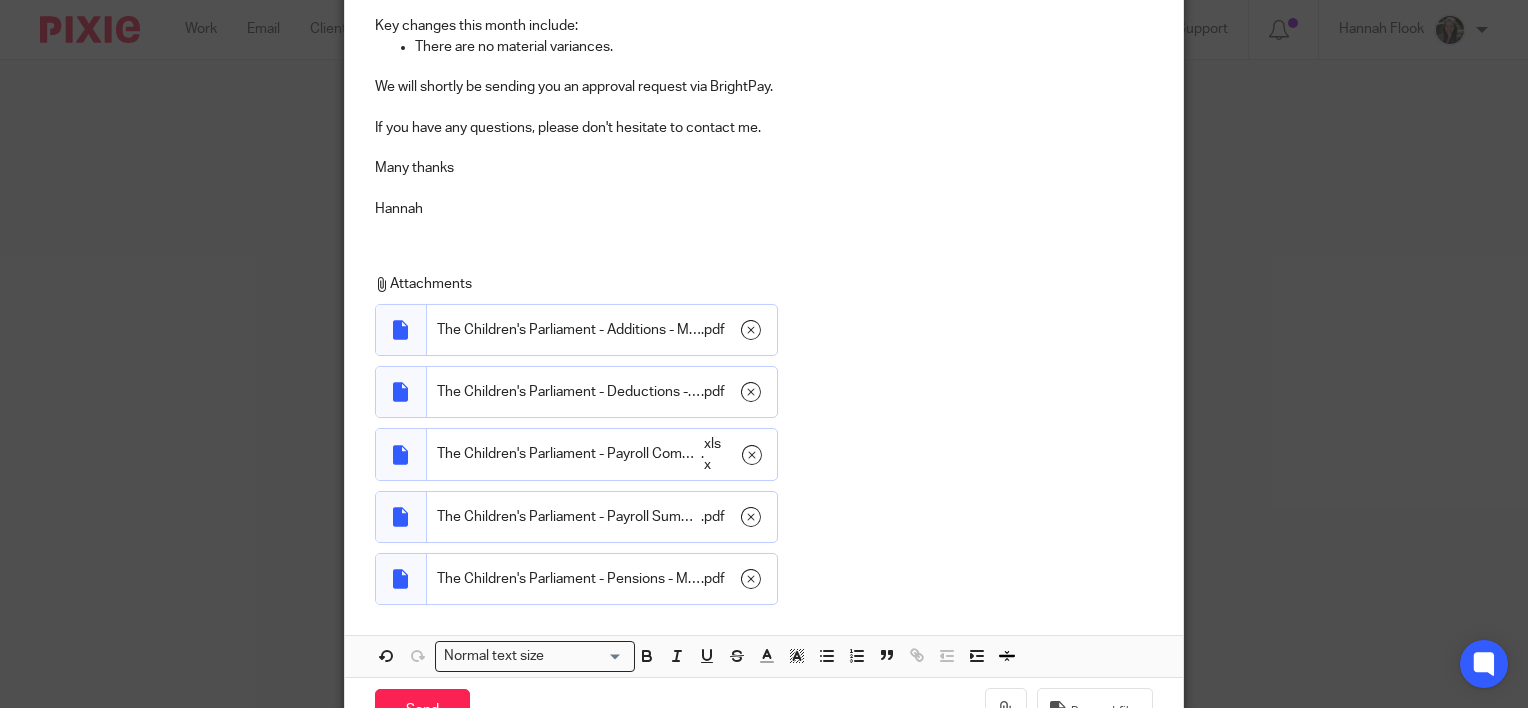 scroll, scrollTop: 399, scrollLeft: 0, axis: vertical 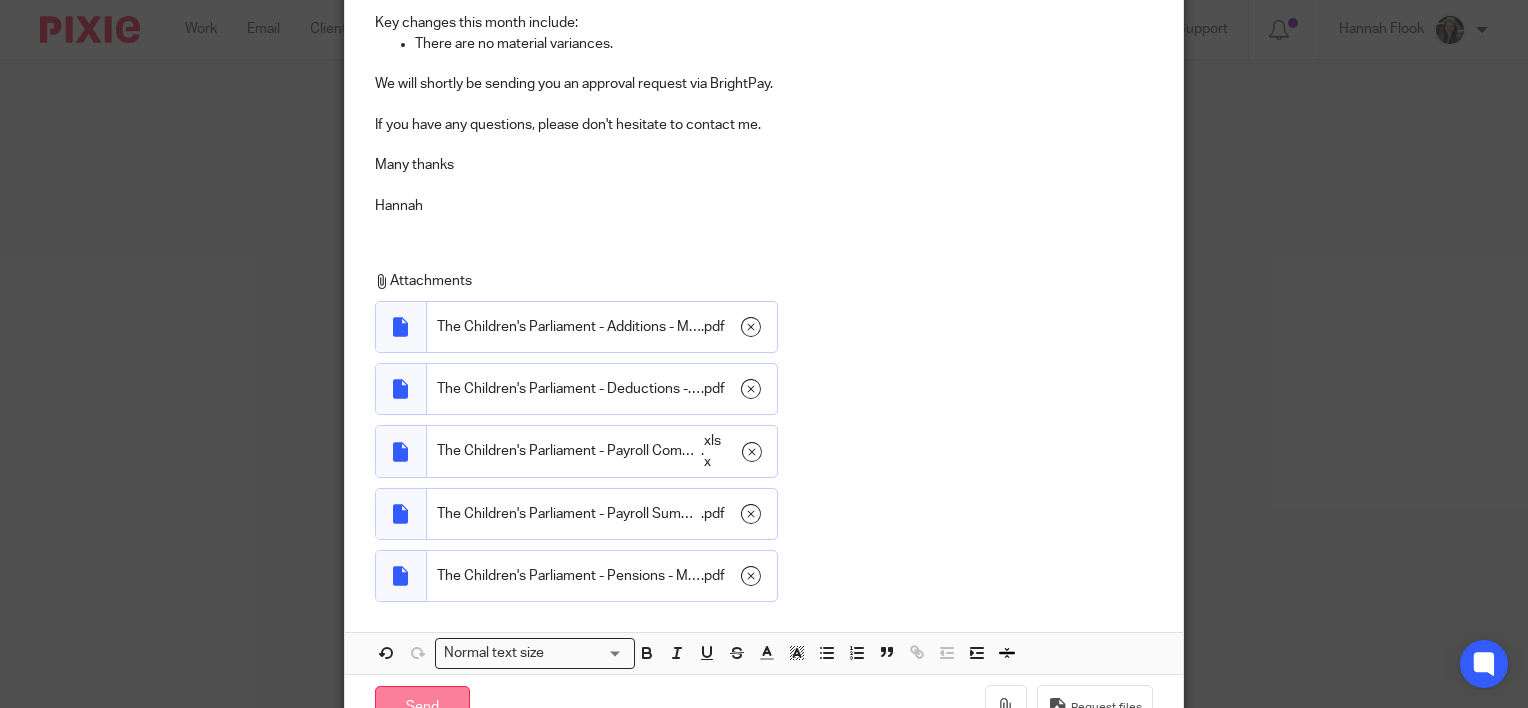click on "Send" at bounding box center [422, 707] 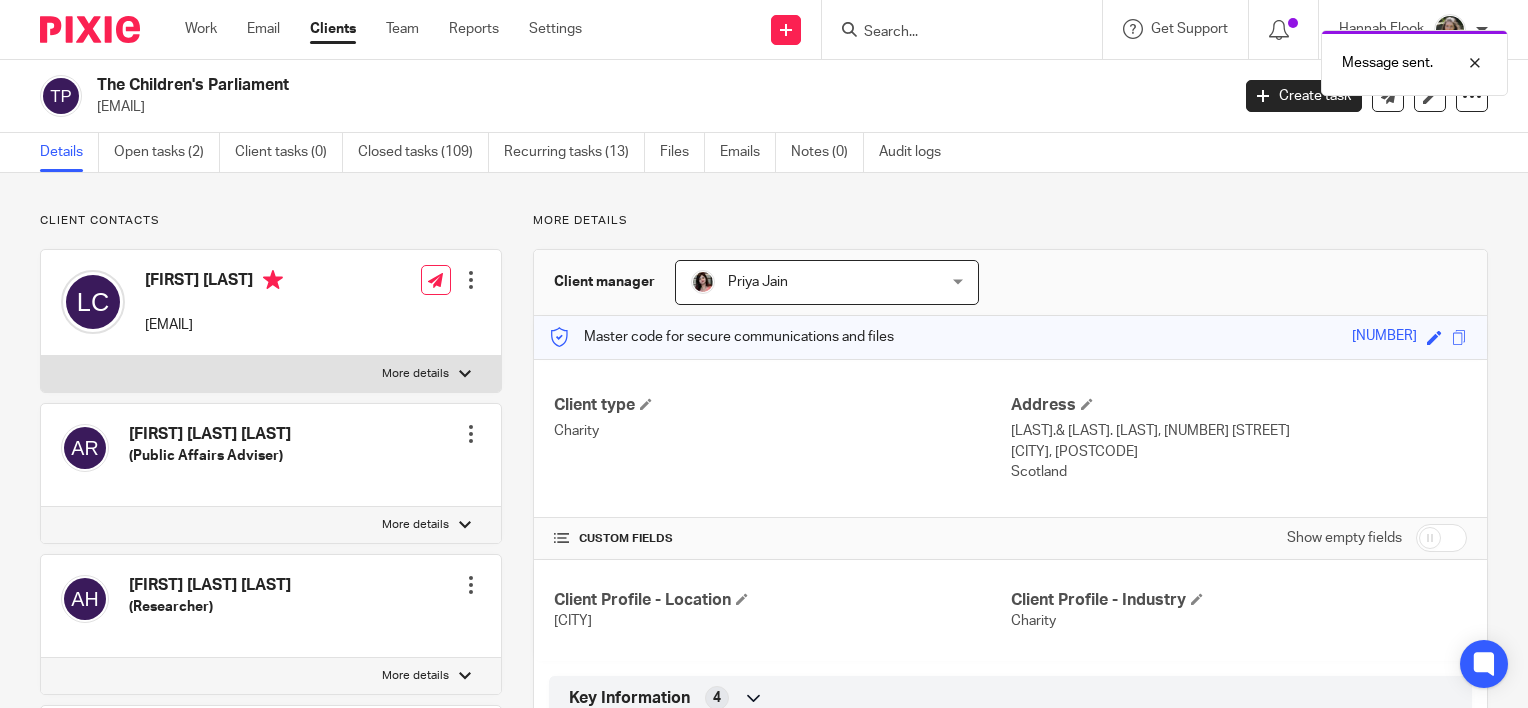 scroll, scrollTop: 0, scrollLeft: 0, axis: both 